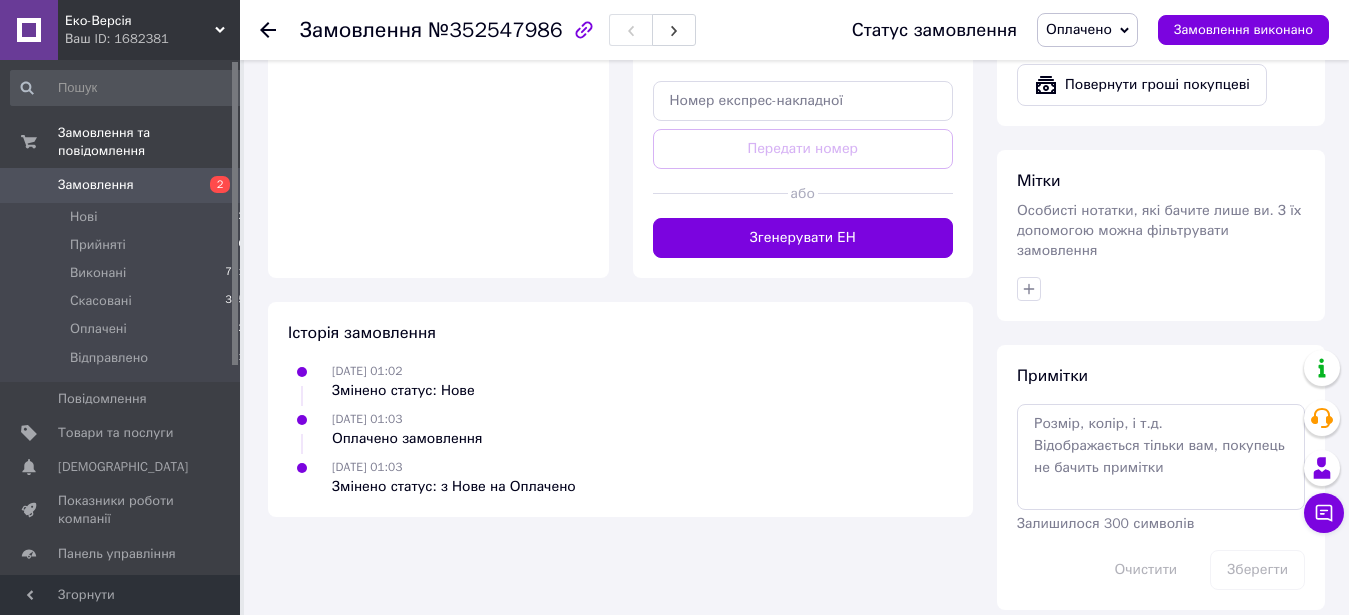 scroll, scrollTop: 89, scrollLeft: 0, axis: vertical 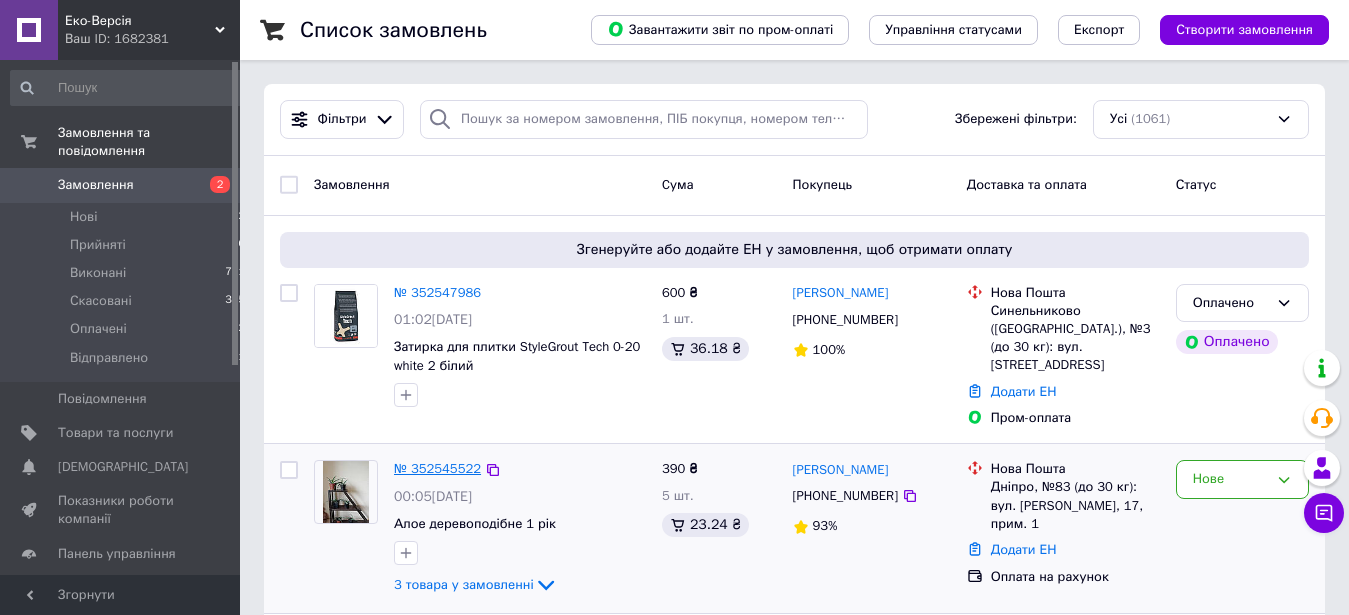 click on "№ 352545522" at bounding box center (437, 468) 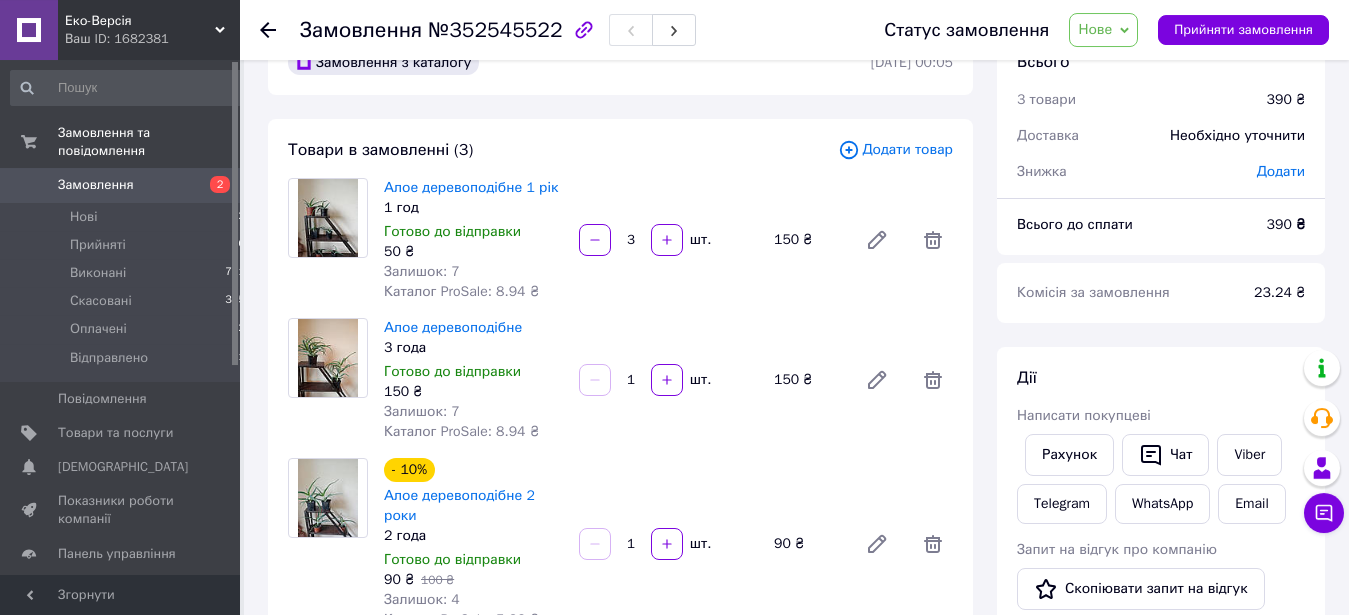 scroll, scrollTop: 102, scrollLeft: 0, axis: vertical 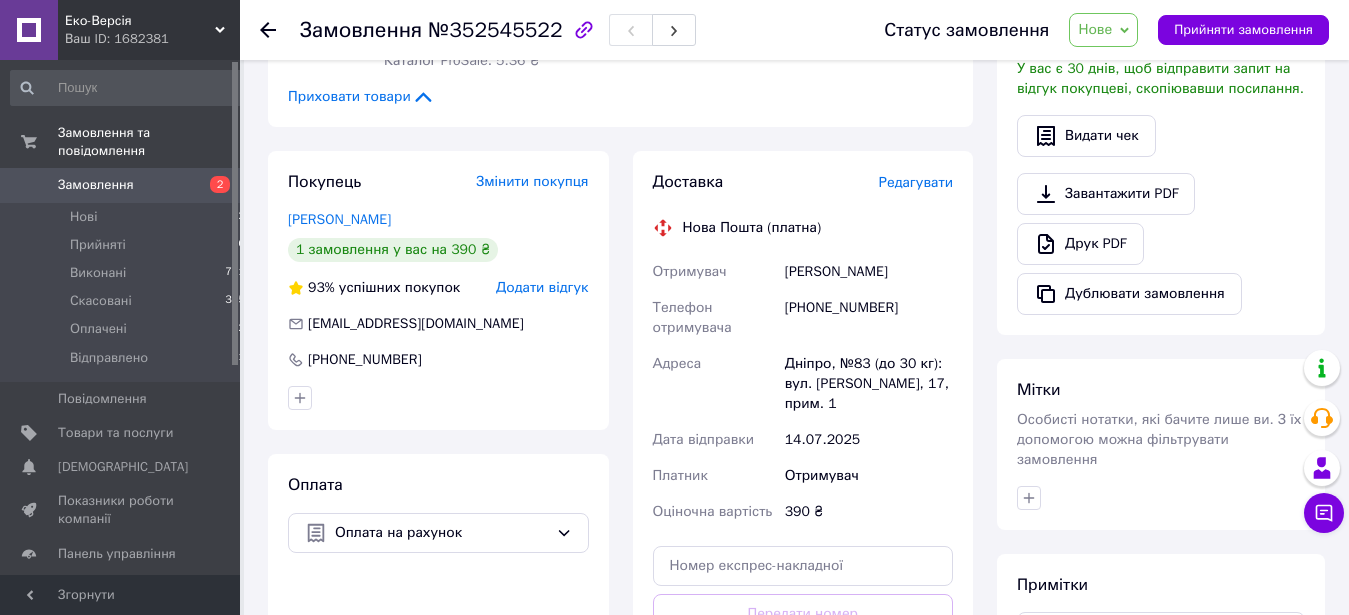 drag, startPoint x: 912, startPoint y: 253, endPoint x: 786, endPoint y: 252, distance: 126.00397 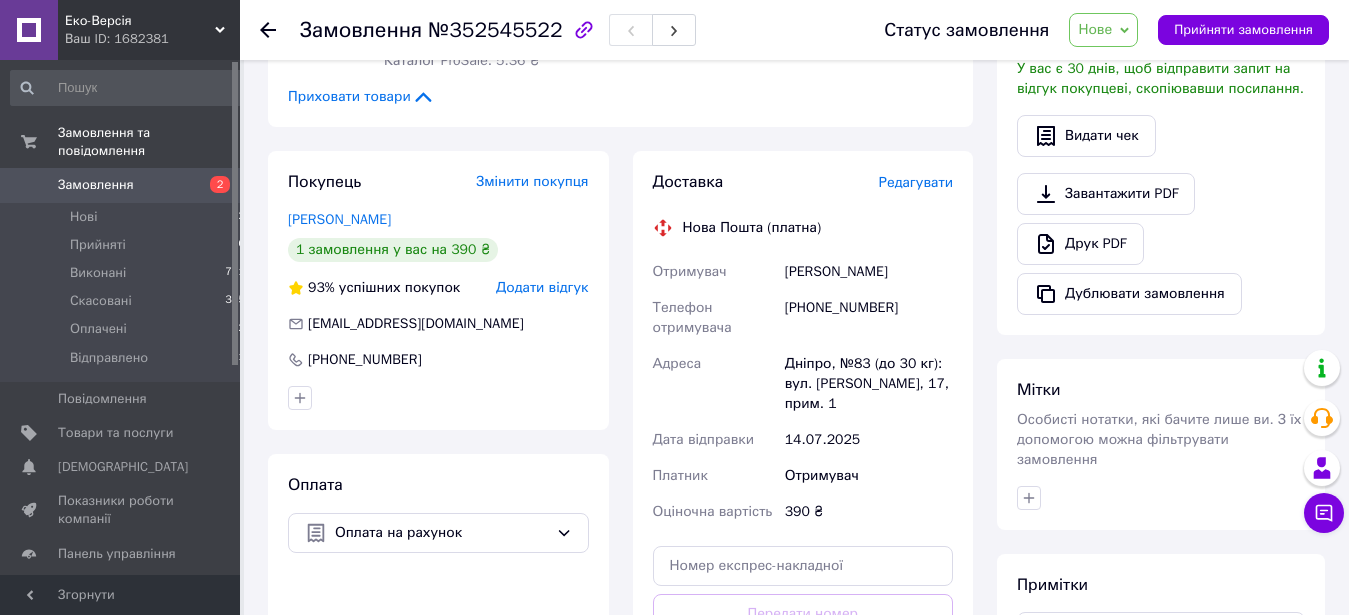 copy on "Сердюк Людмила" 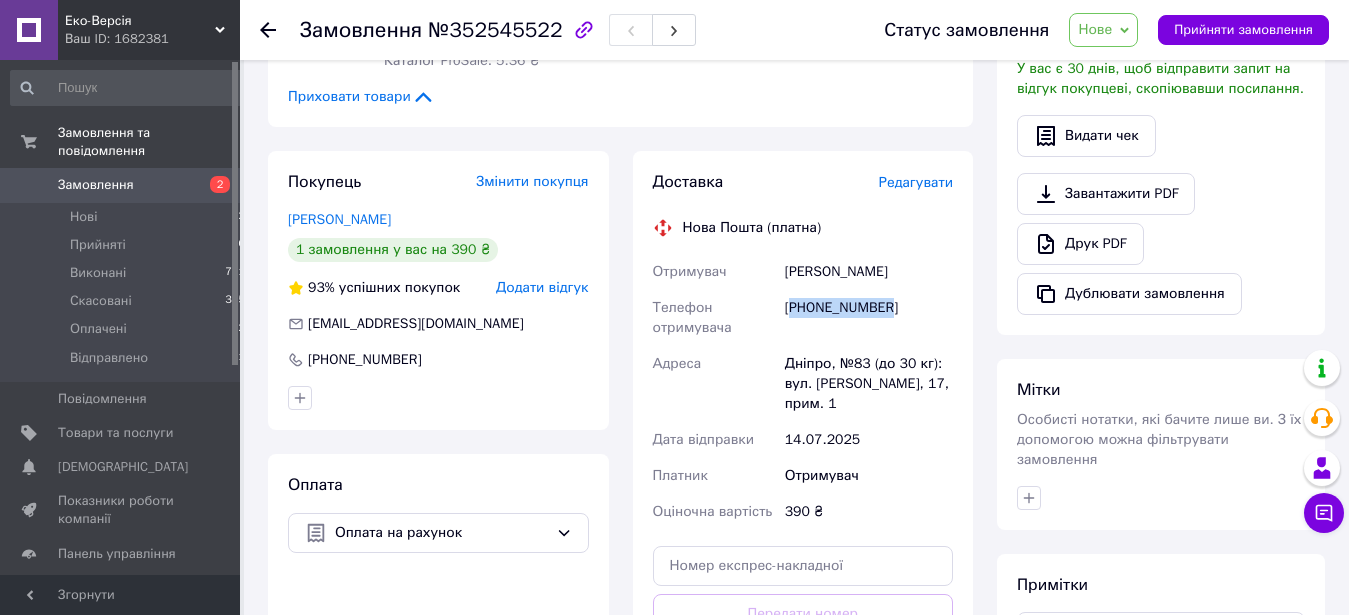 click on "+380679143341" at bounding box center [869, 318] 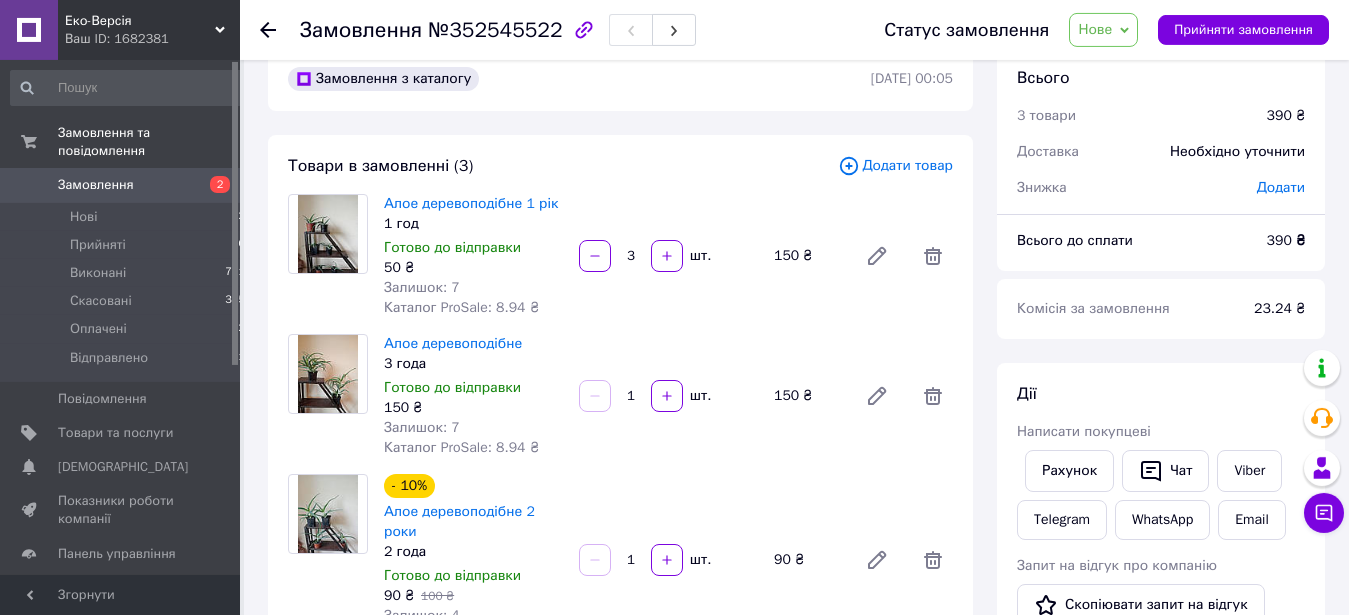 scroll, scrollTop: 0, scrollLeft: 0, axis: both 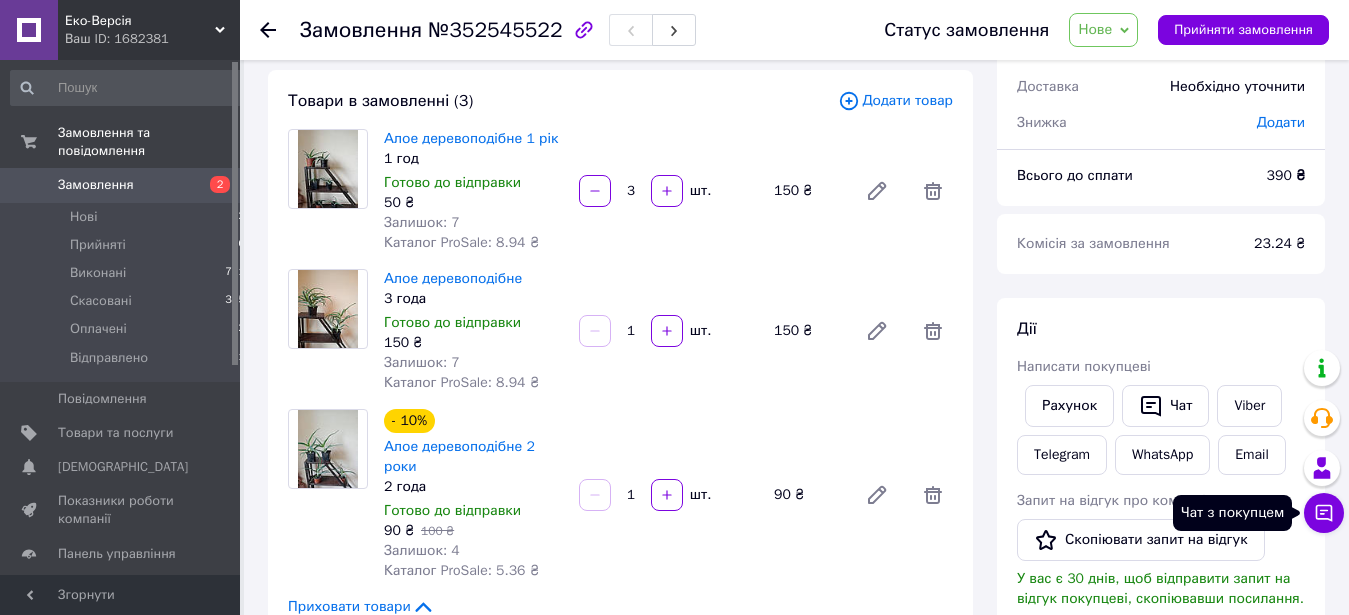 click 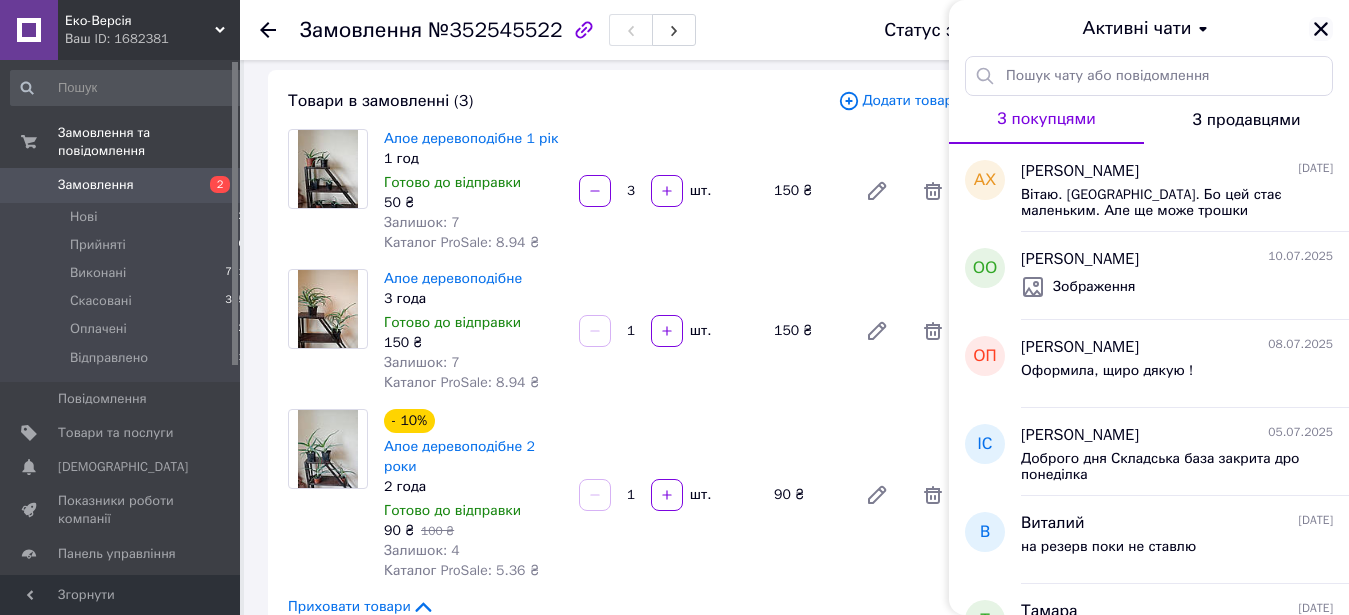 click 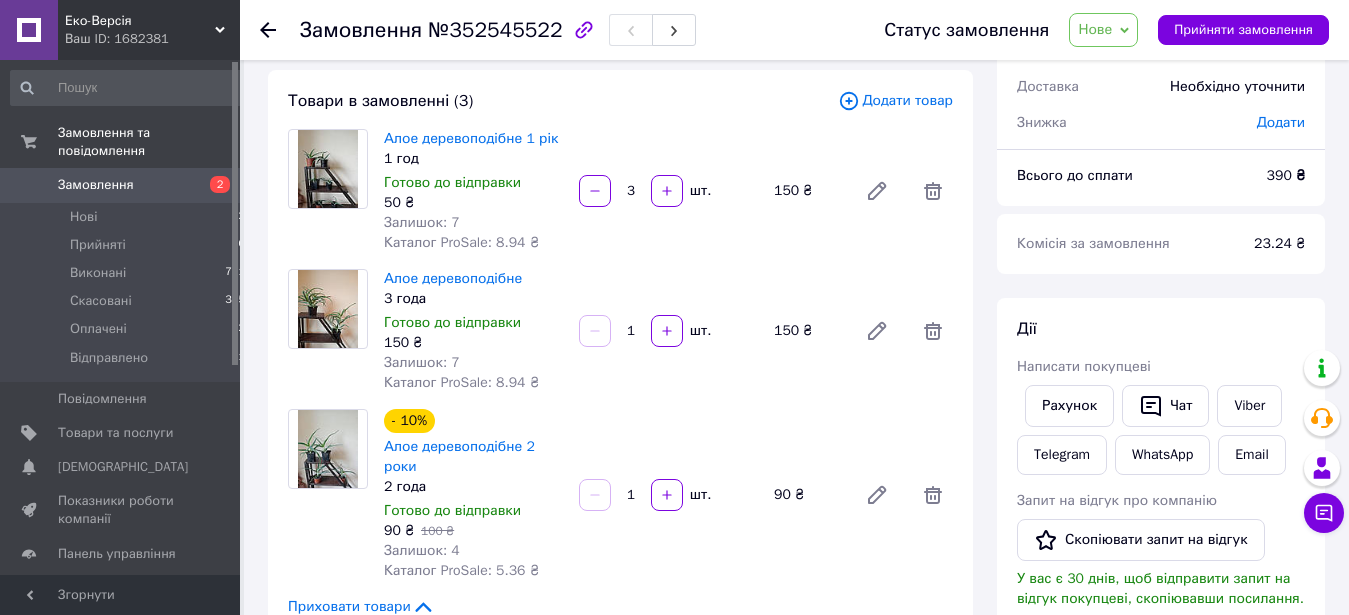 scroll, scrollTop: 204, scrollLeft: 0, axis: vertical 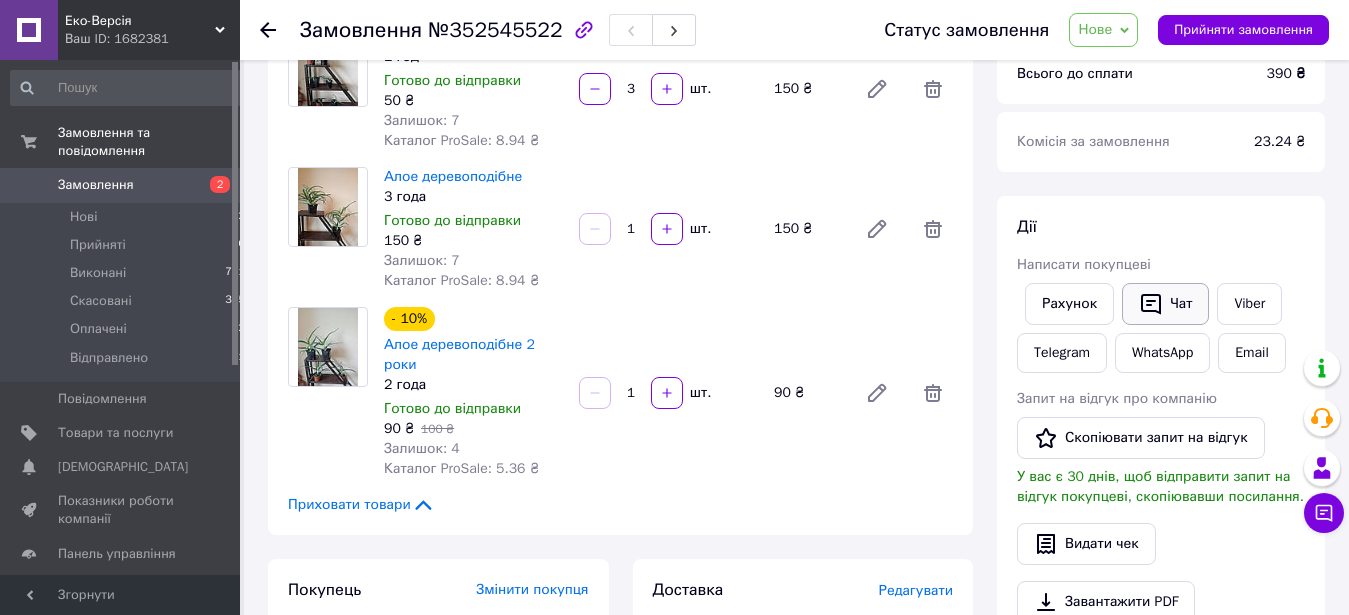 click on "Чат" at bounding box center [1165, 304] 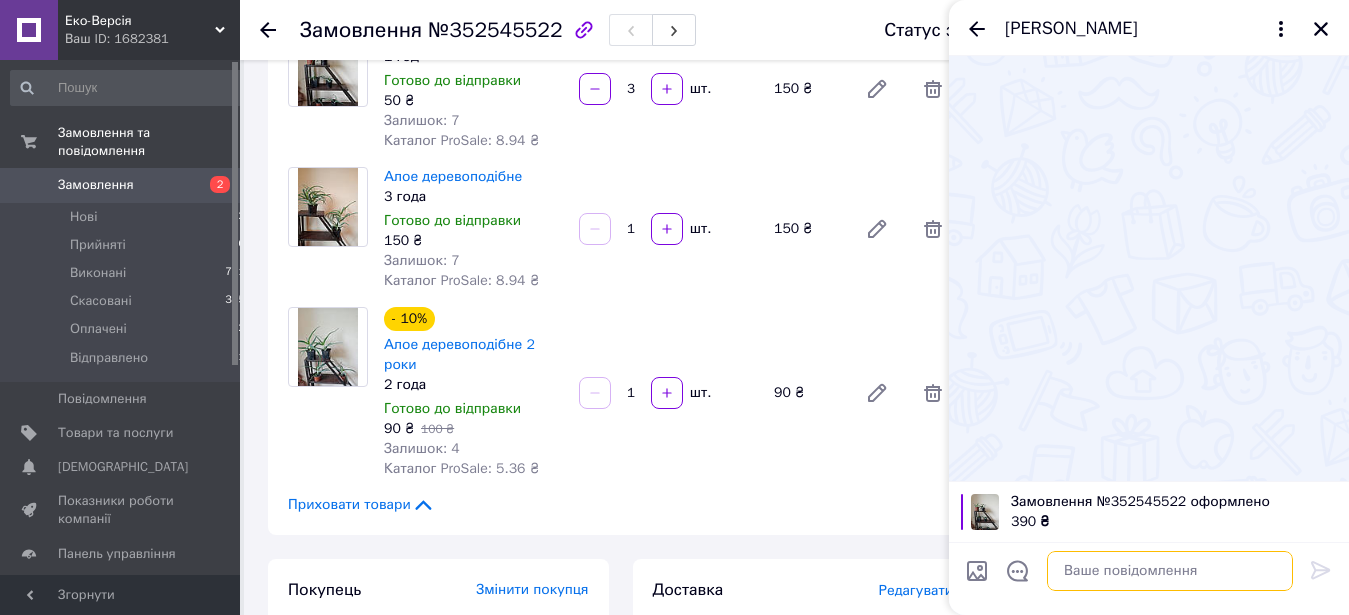 click at bounding box center [1170, 571] 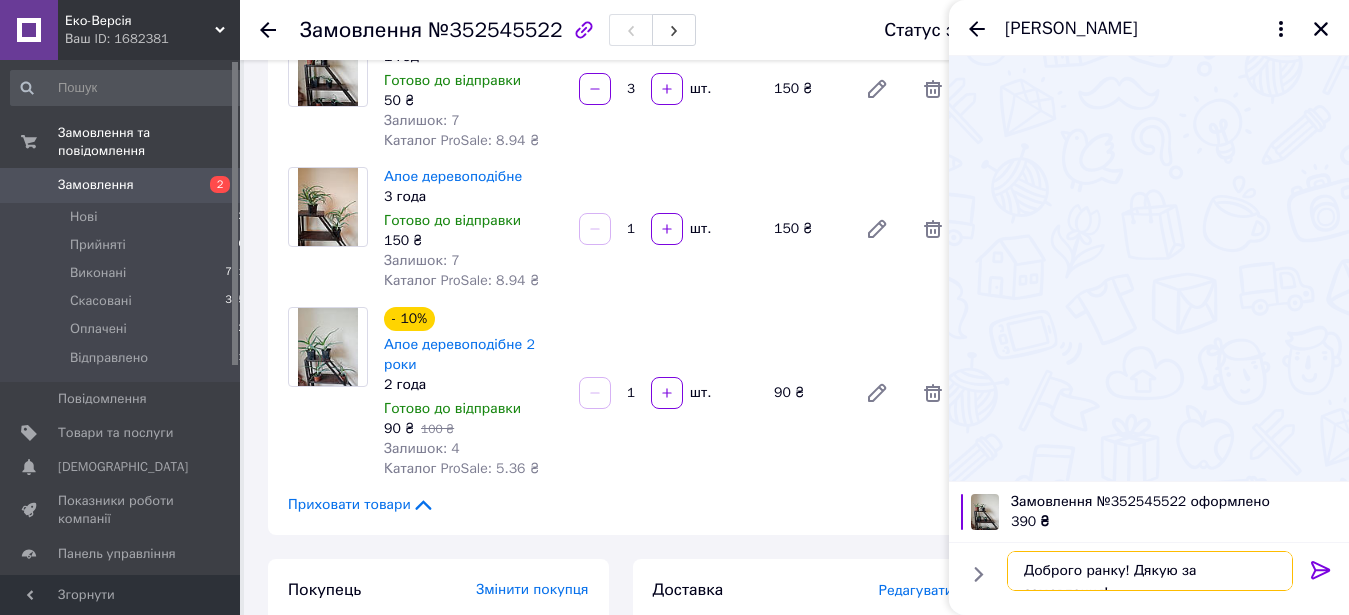 type on "Доброго ранку! Дякую за замовлення!" 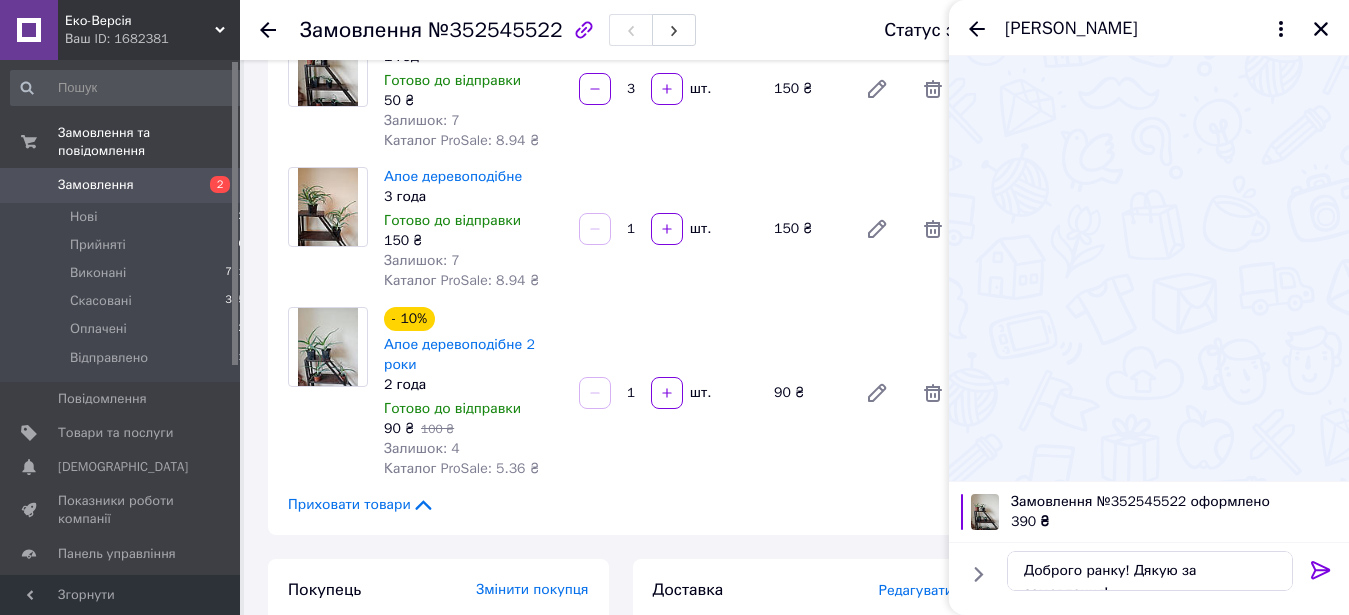 click 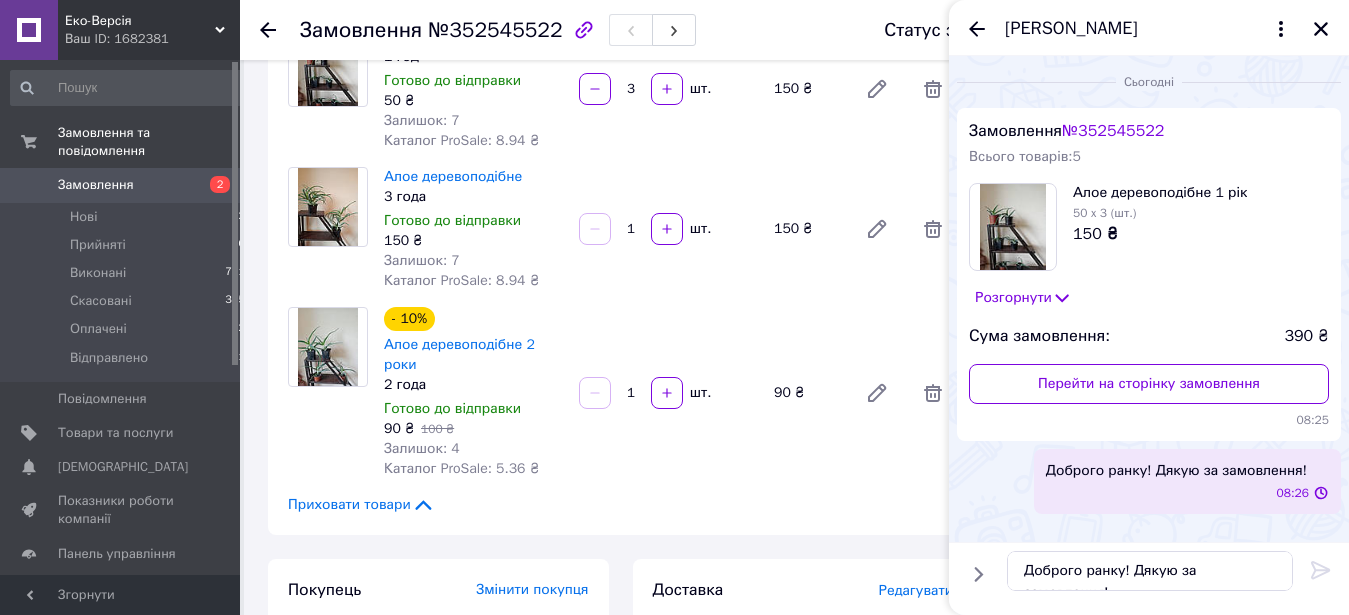 type 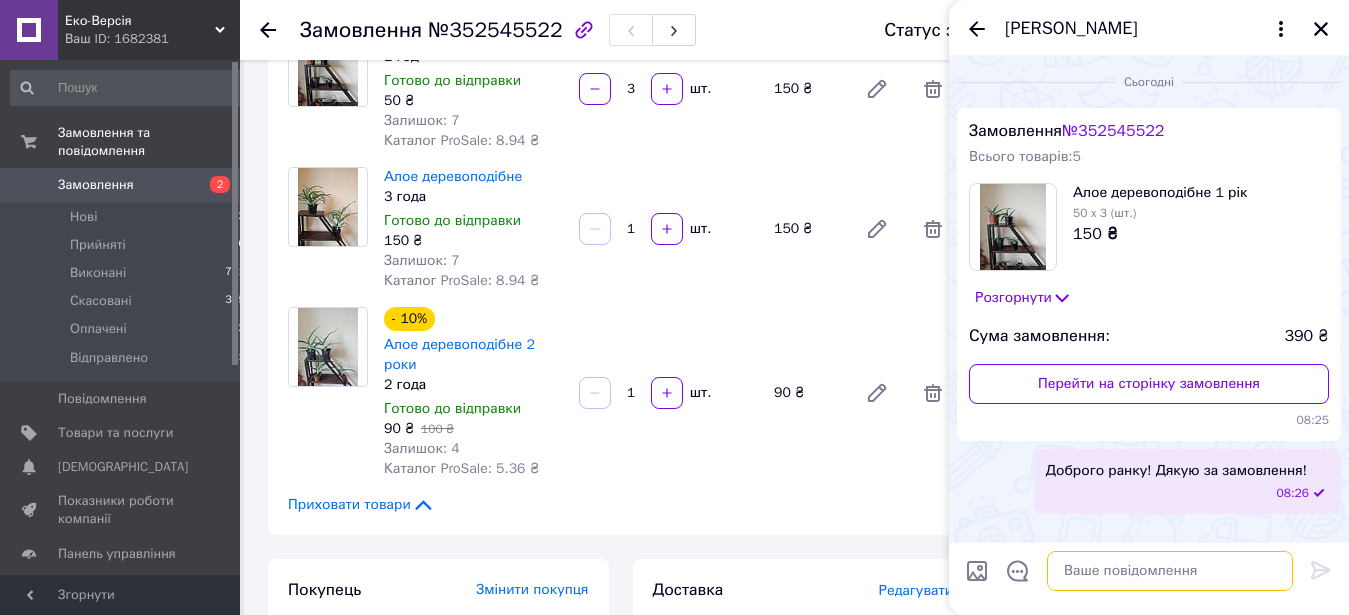 click at bounding box center (1170, 571) 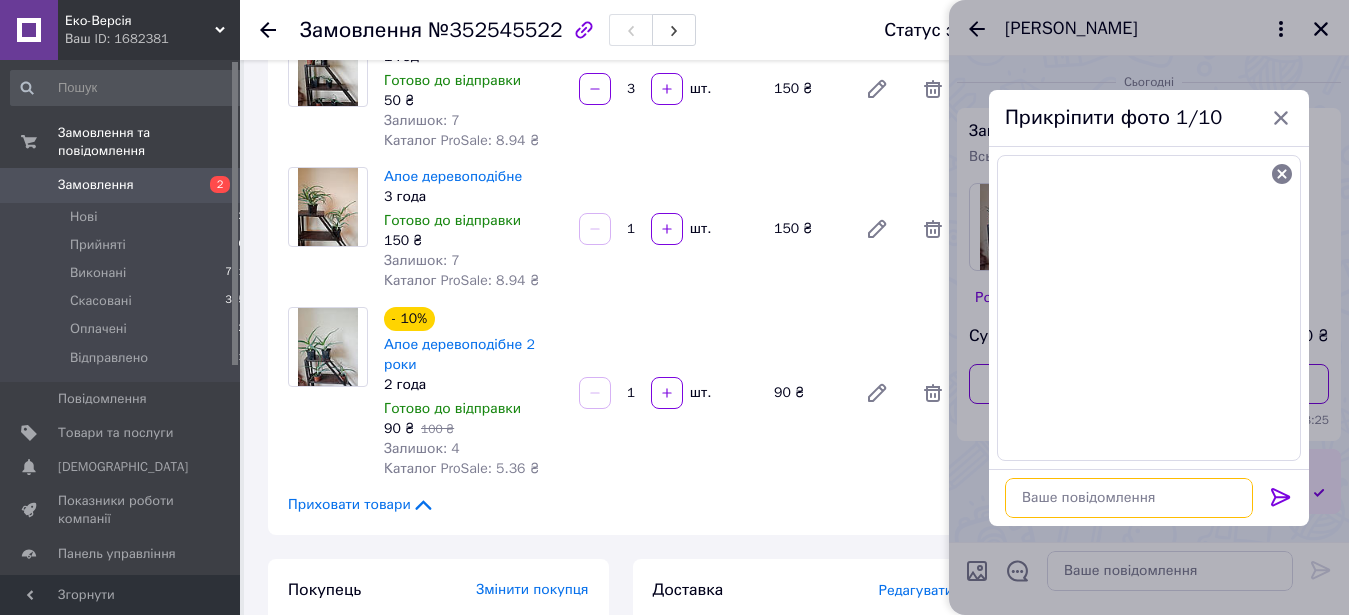 click at bounding box center [1129, 498] 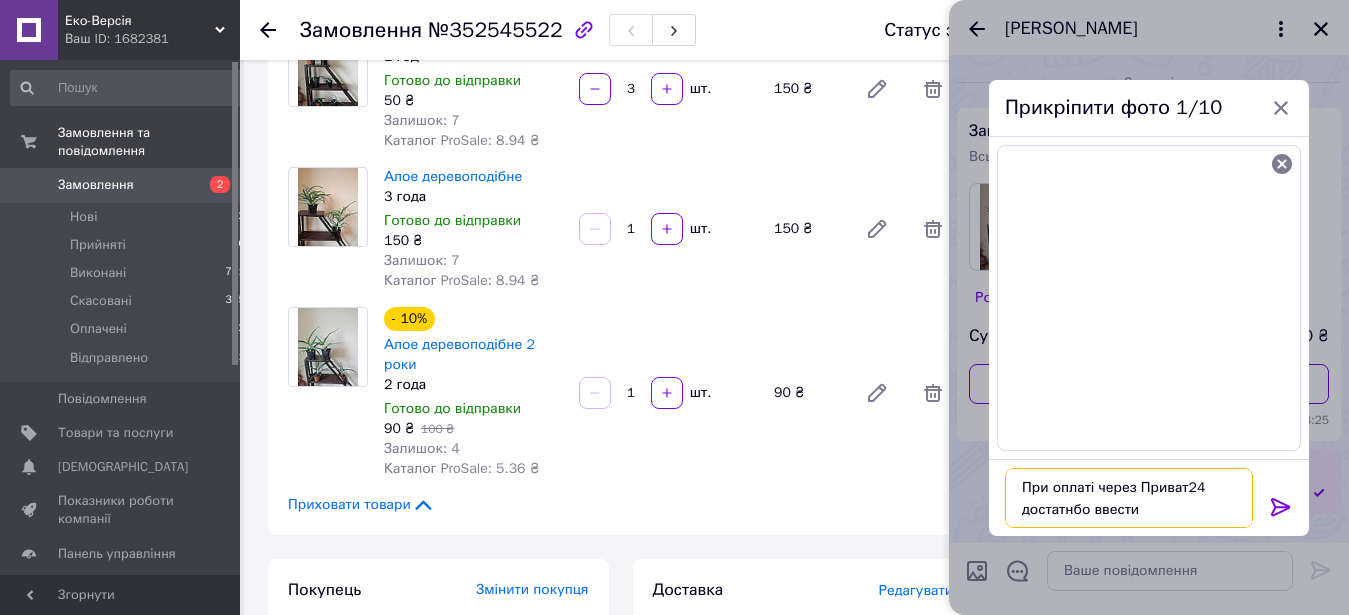 drag, startPoint x: 1084, startPoint y: 512, endPoint x: 1073, endPoint y: 510, distance: 11.18034 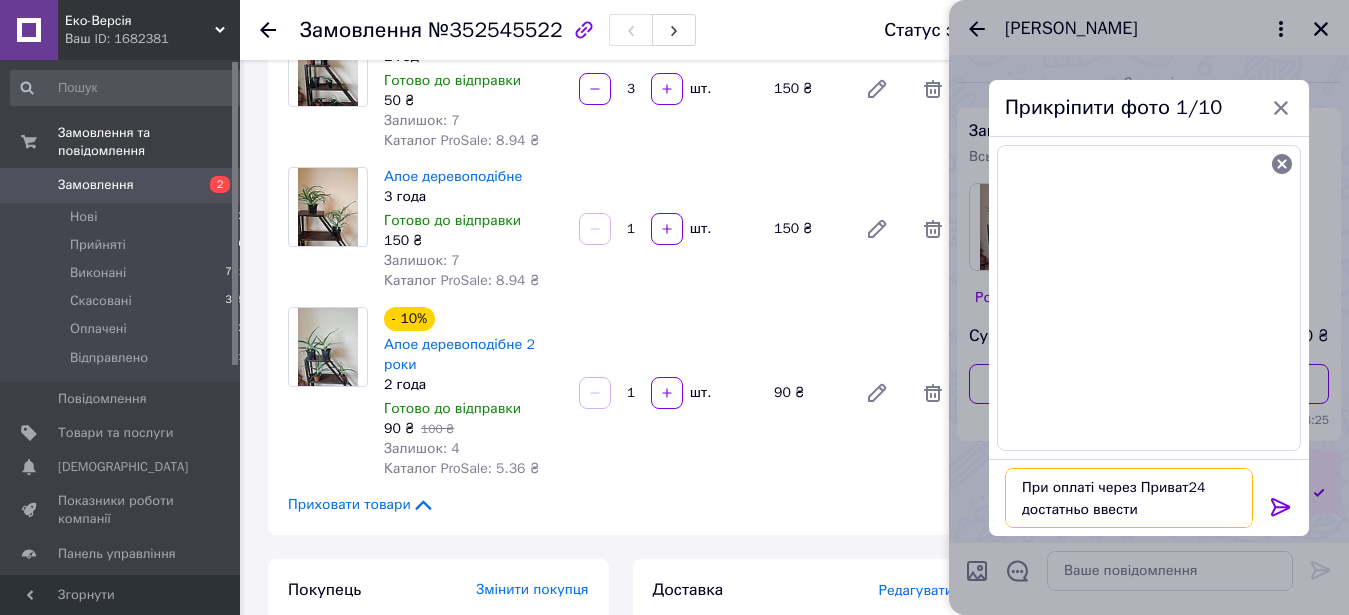 click on "При оплаті через Приват24 достатньо ввести" at bounding box center [1129, 498] 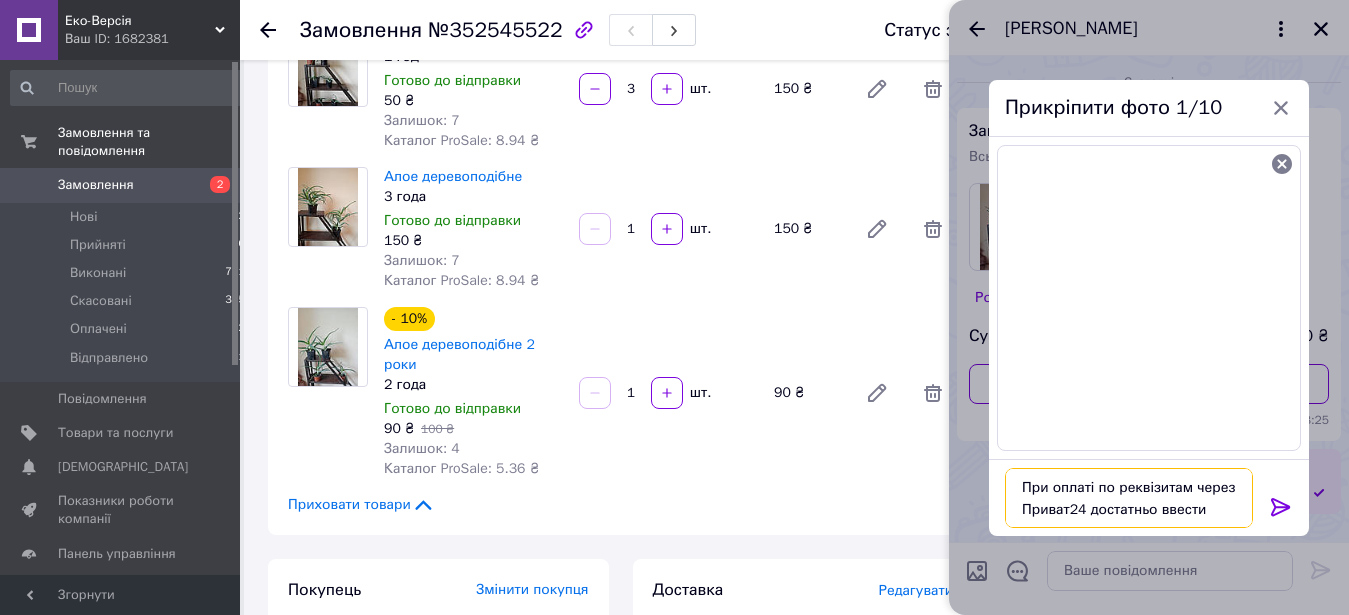 click on "При оплаті по реквізитам через Приват24 достатньо ввести" at bounding box center [1129, 498] 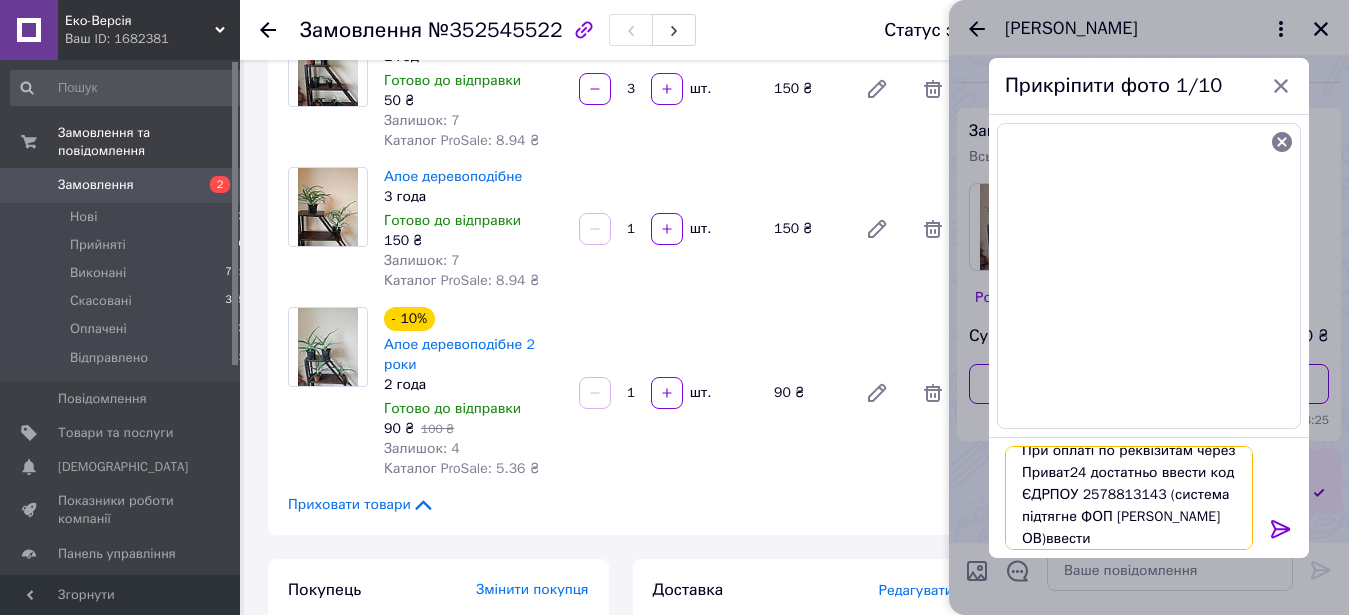 scroll, scrollTop: 2, scrollLeft: 0, axis: vertical 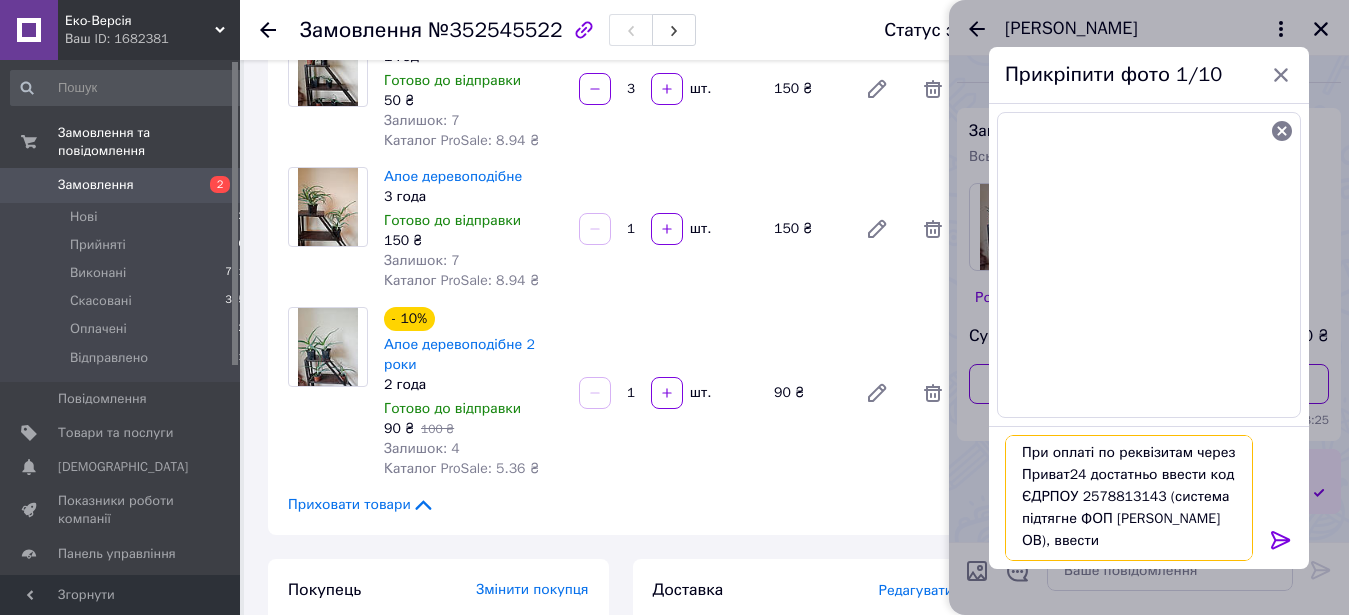 click on "При оплаті по реквізитам через Приват24 достатньо ввести код ЄДРПОУ 2578813143 (система підтягне ФОП Радченко ОВ), ввести" at bounding box center [1129, 498] 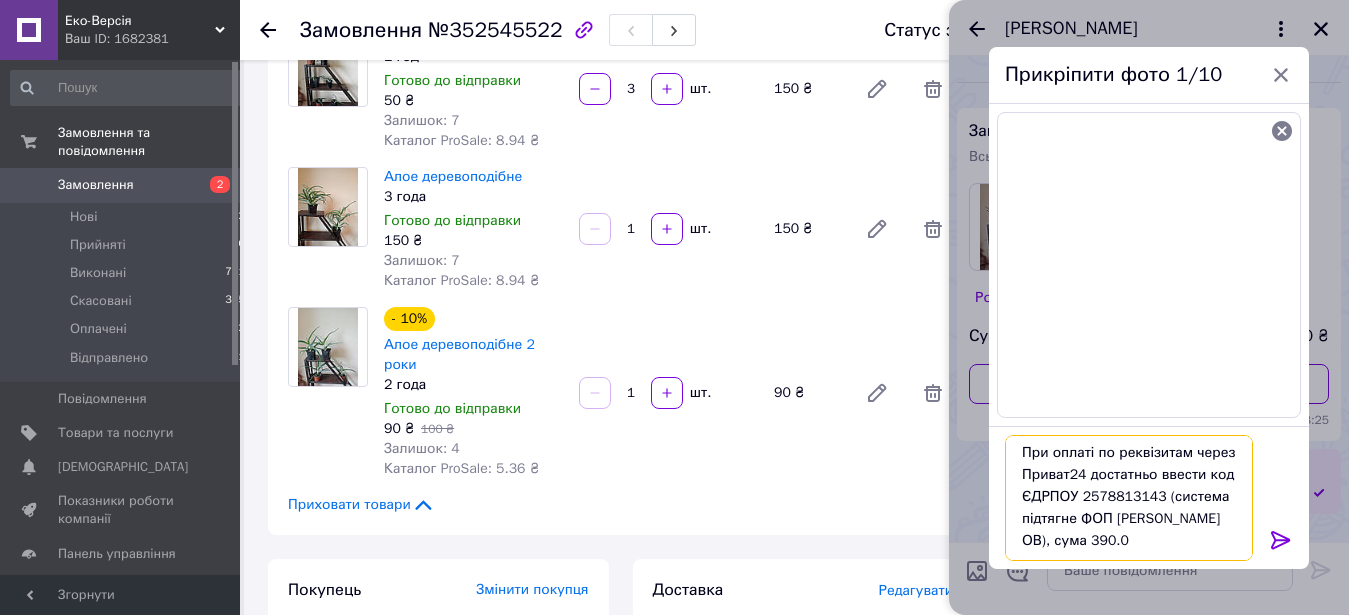 scroll, scrollTop: 15, scrollLeft: 0, axis: vertical 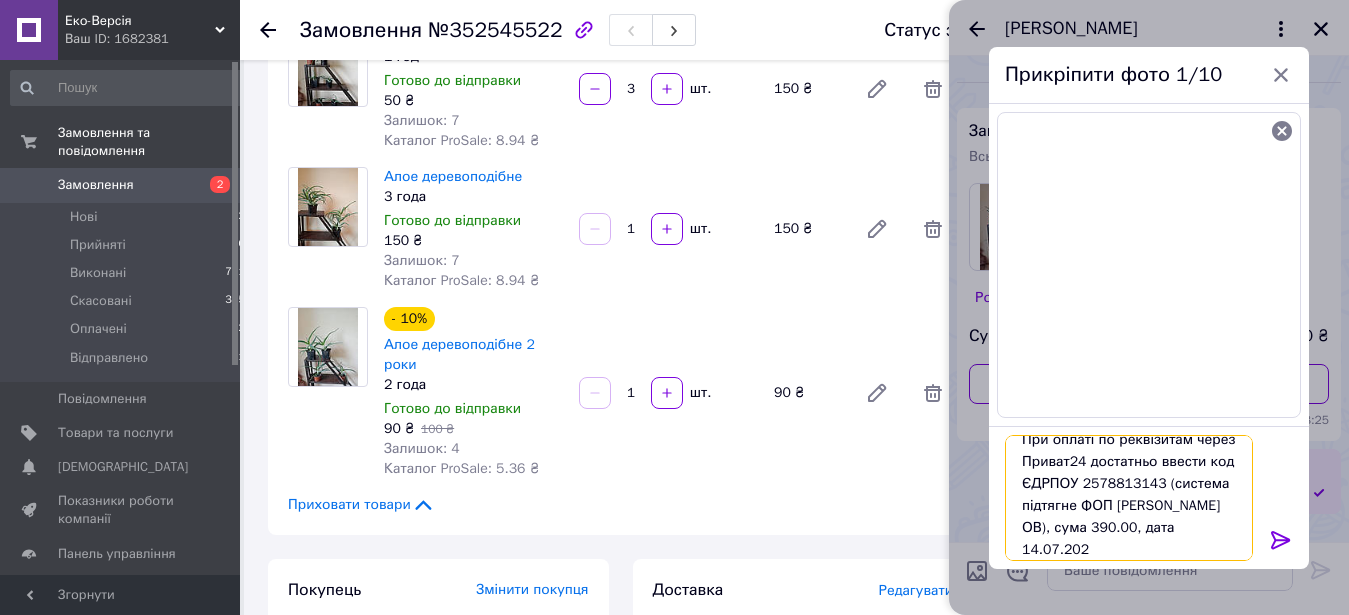 type on "При оплаті по реквізитам через Приват24 достатньо ввести код ЄДРПОУ 2578813143 (система підтягне ФОП Радченко ОВ), сума 390.00, дата 14.07.2025" 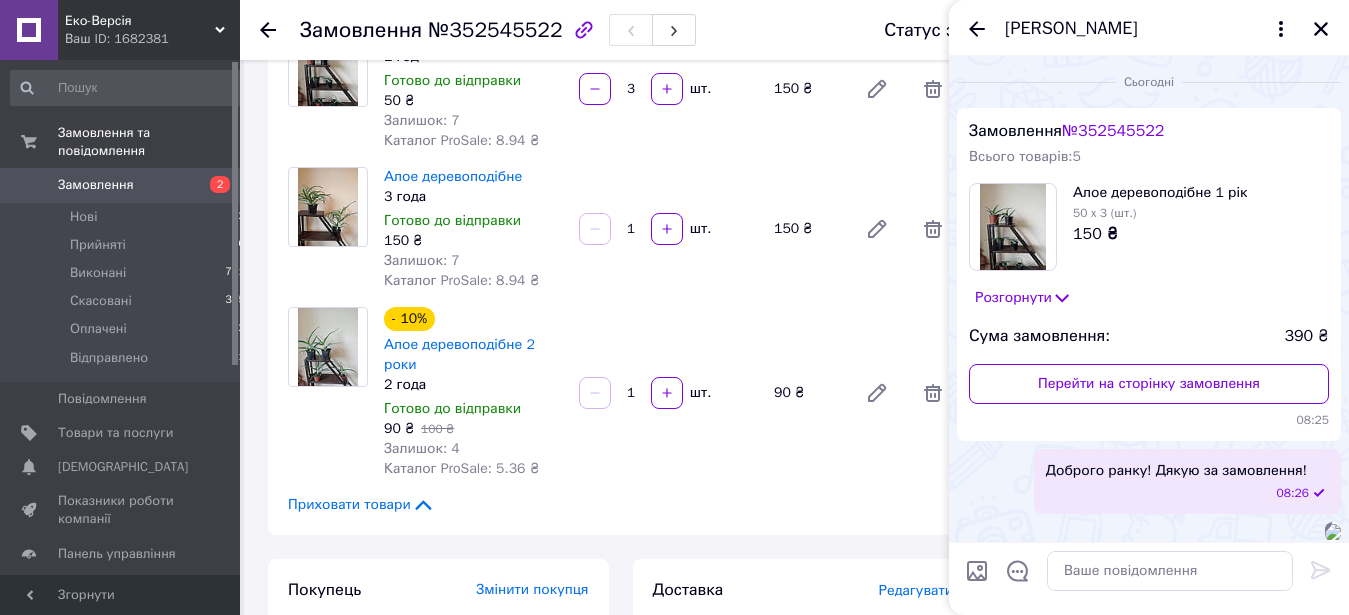 scroll, scrollTop: 294, scrollLeft: 0, axis: vertical 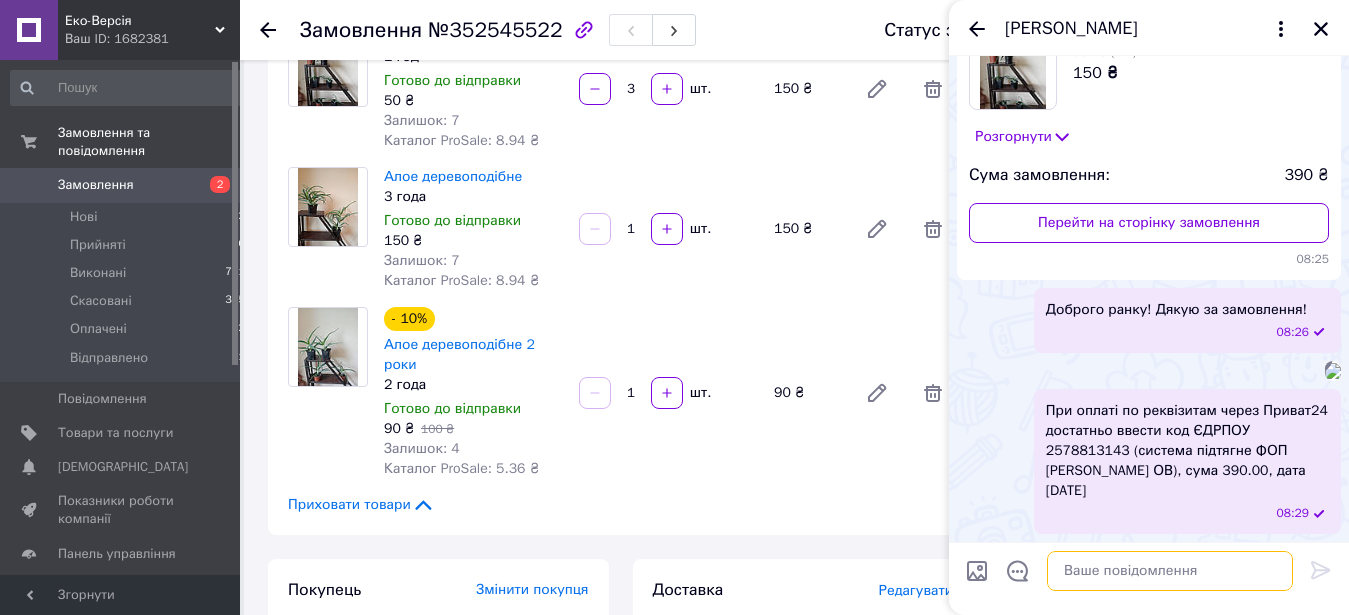 click at bounding box center (1170, 571) 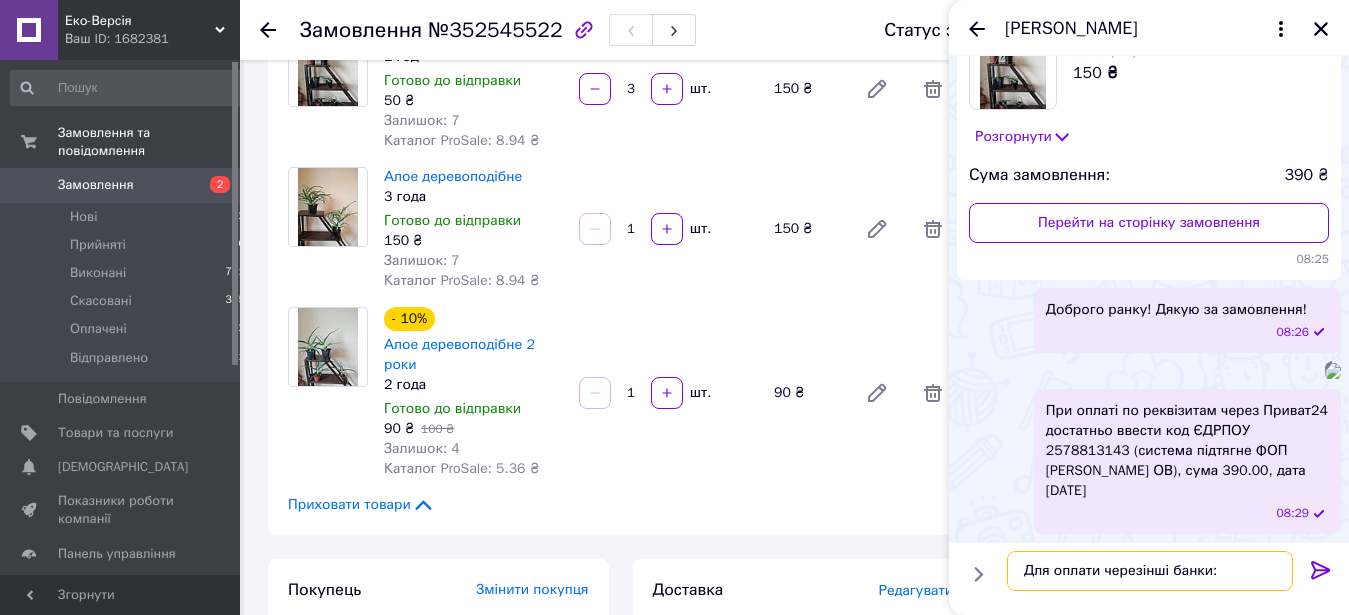 click on "Для оплати черезінші банки:" at bounding box center [1150, 571] 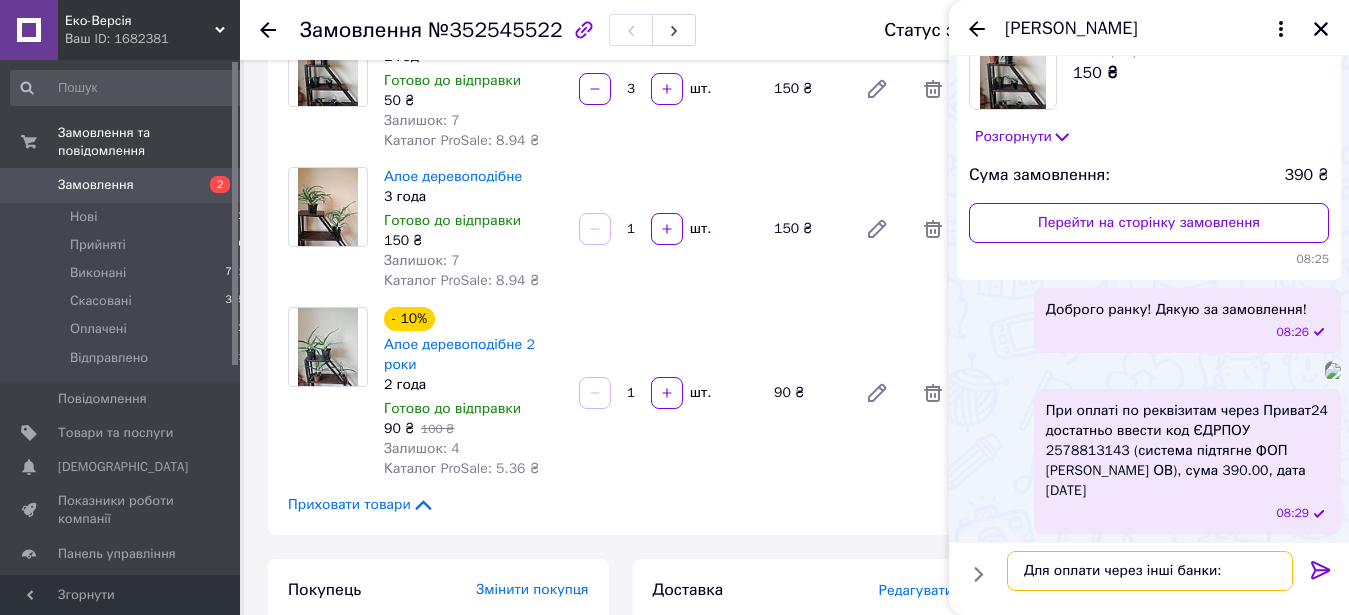 click on "Для оплати через інші банки:" at bounding box center [1150, 571] 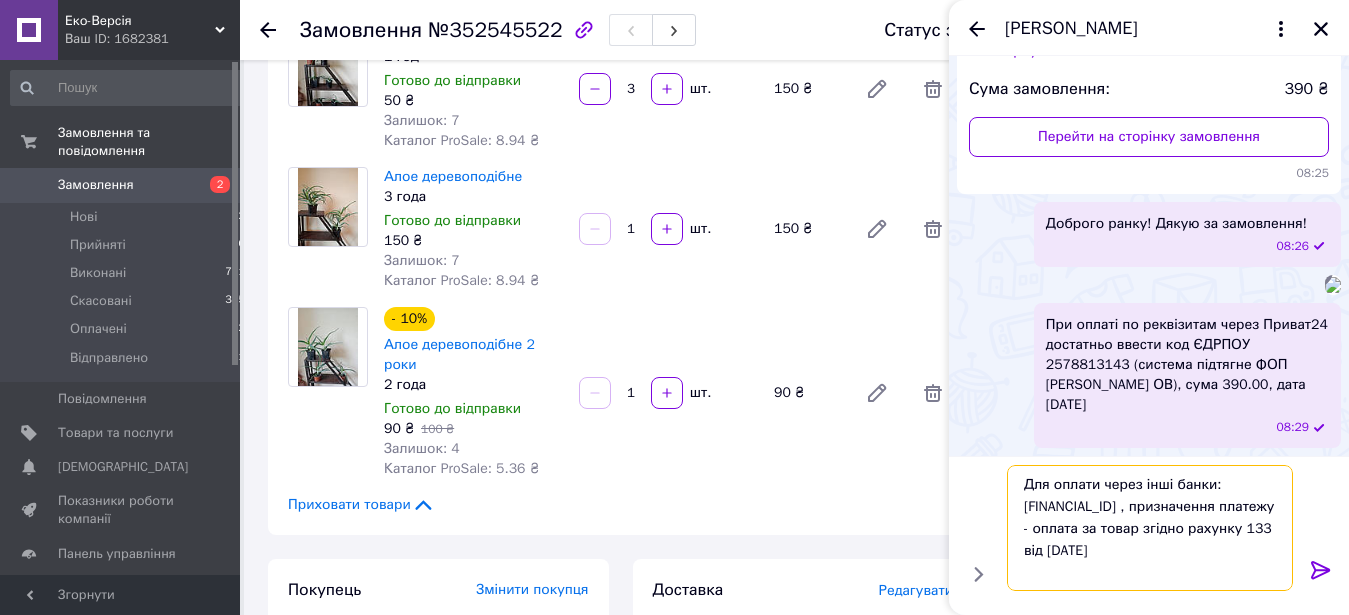 scroll, scrollTop: 2, scrollLeft: 0, axis: vertical 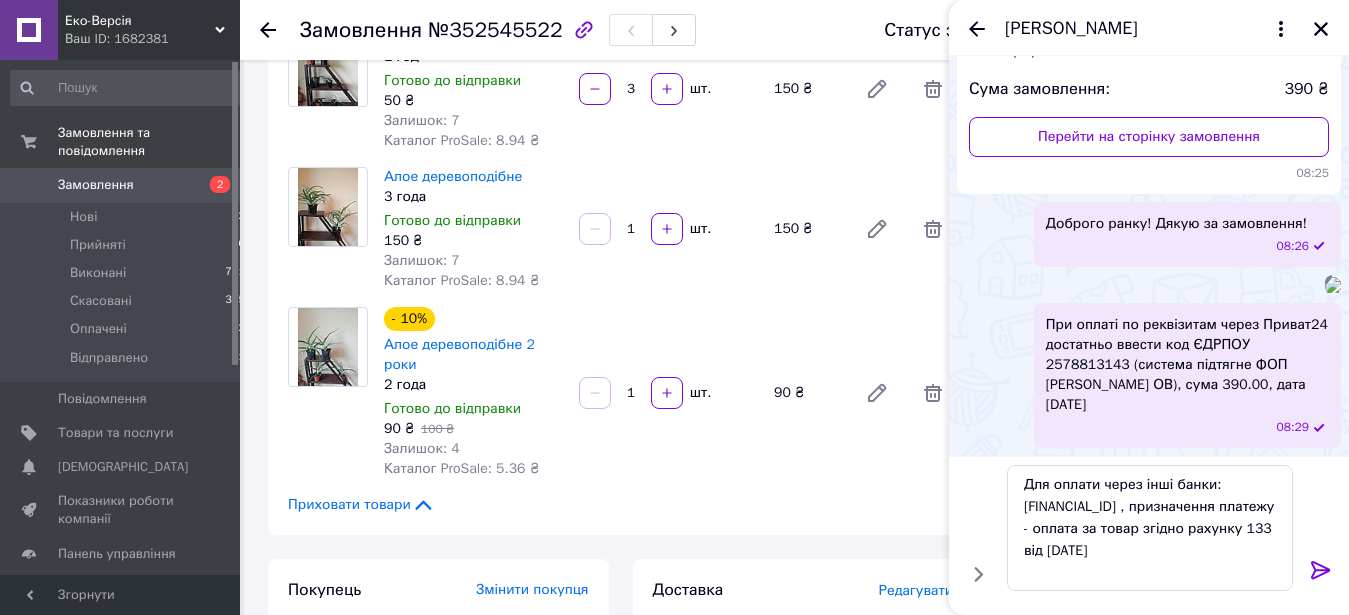 click 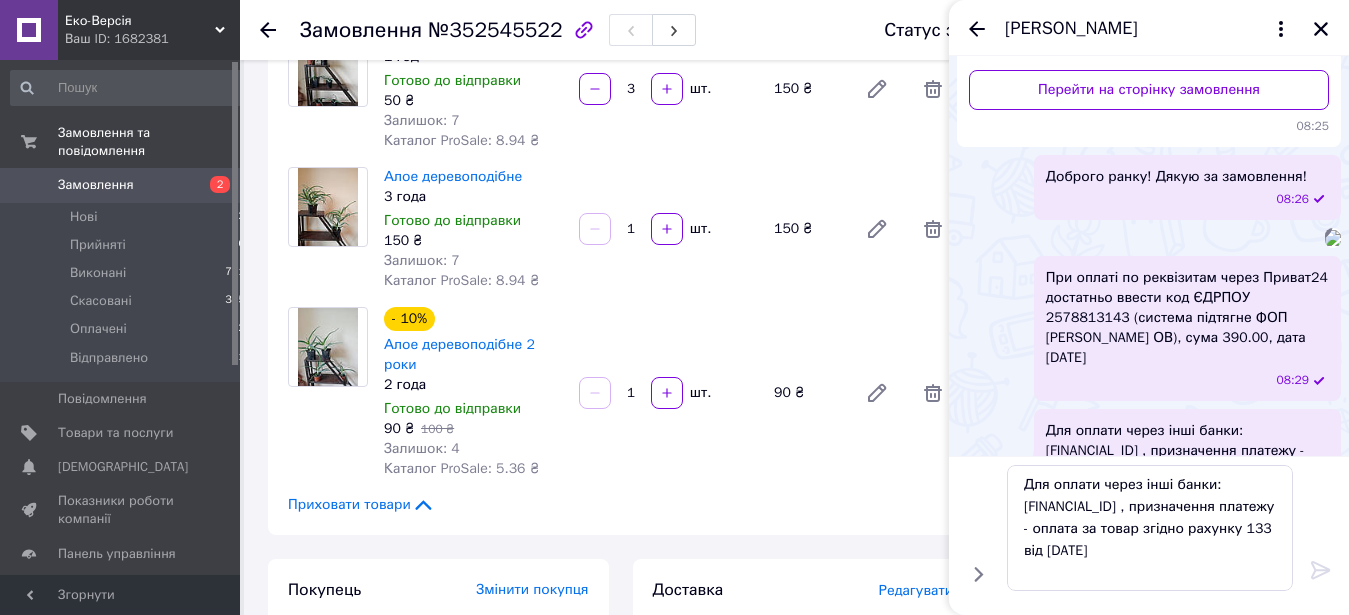 type 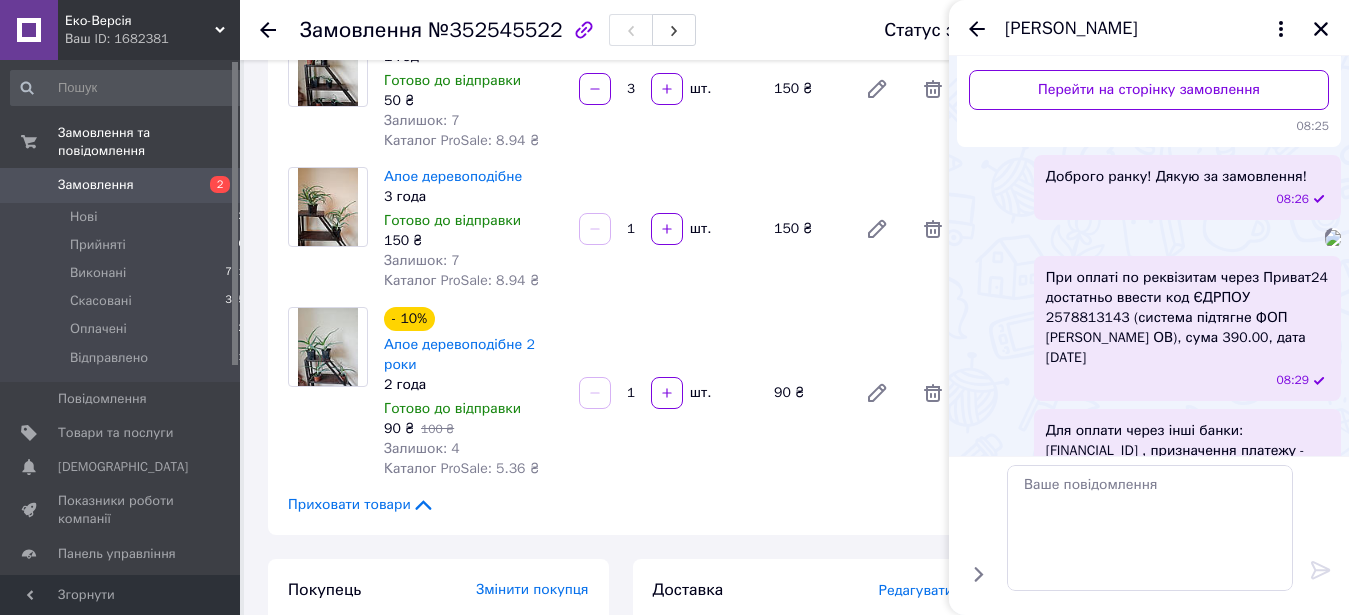 scroll, scrollTop: 0, scrollLeft: 0, axis: both 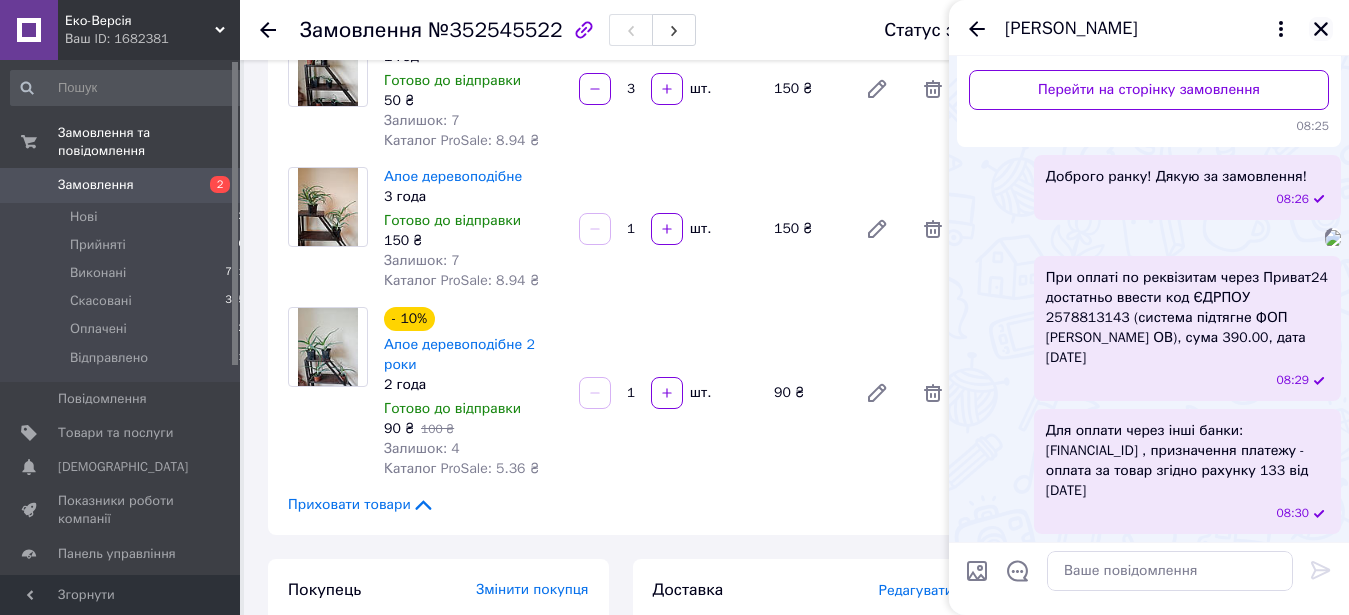 click 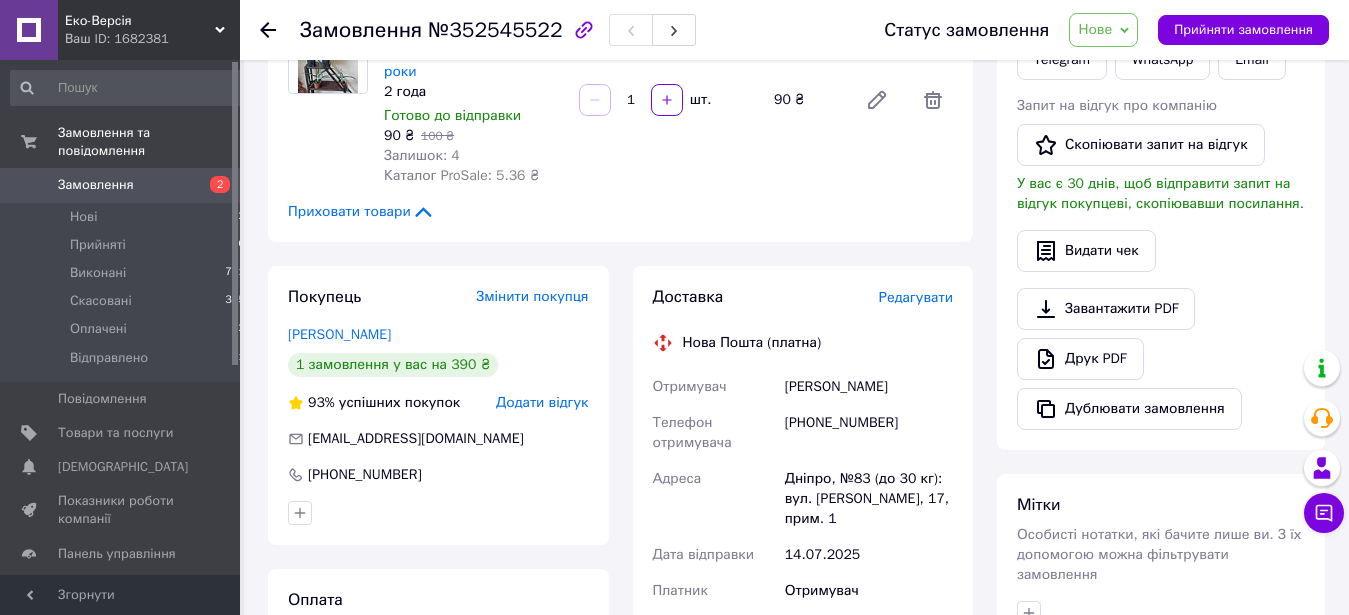 scroll, scrollTop: 510, scrollLeft: 0, axis: vertical 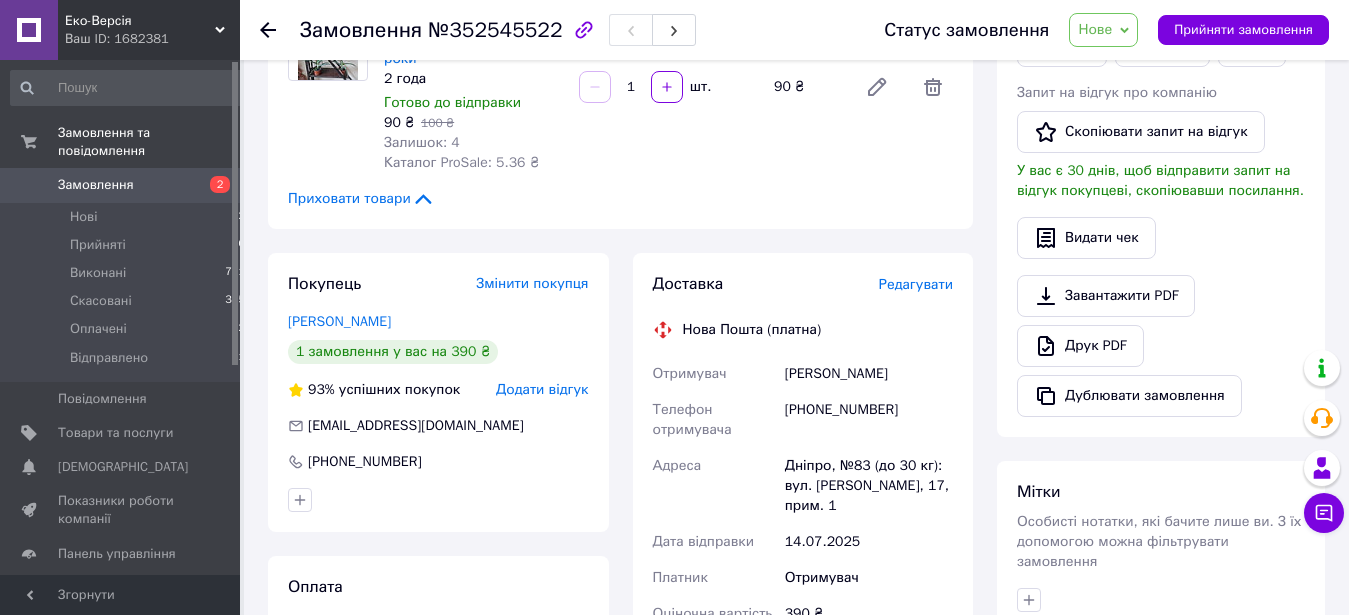 click on "Нове" at bounding box center (1095, 29) 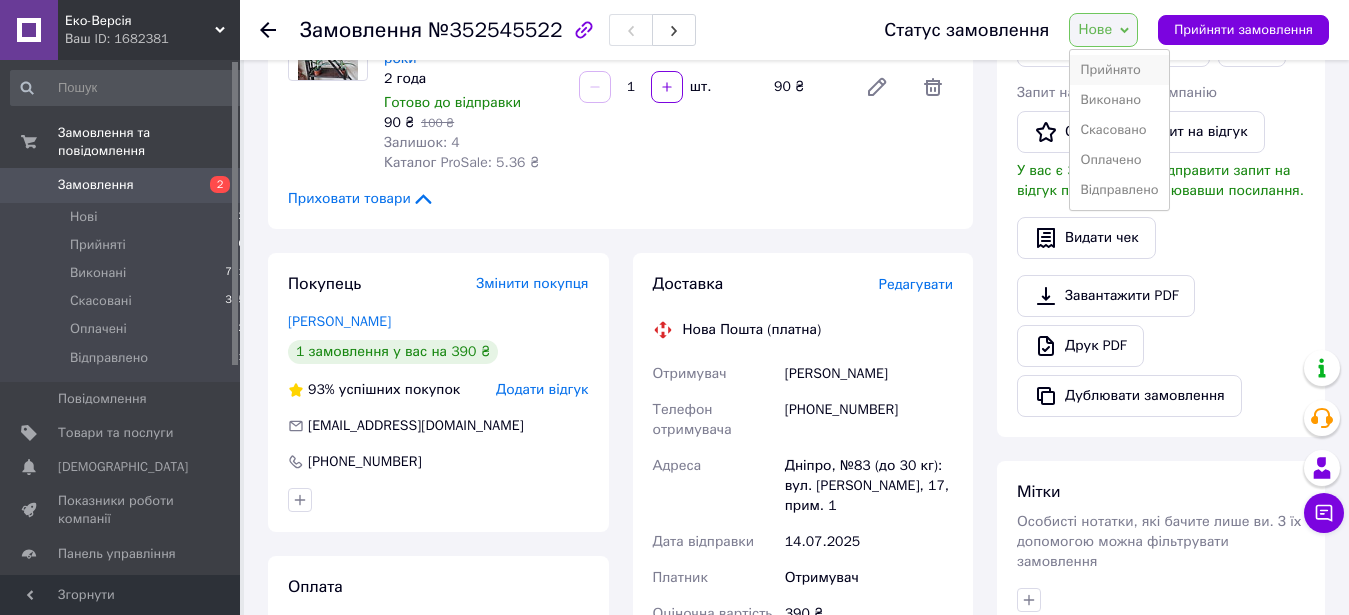 click on "Прийнято" at bounding box center (1119, 70) 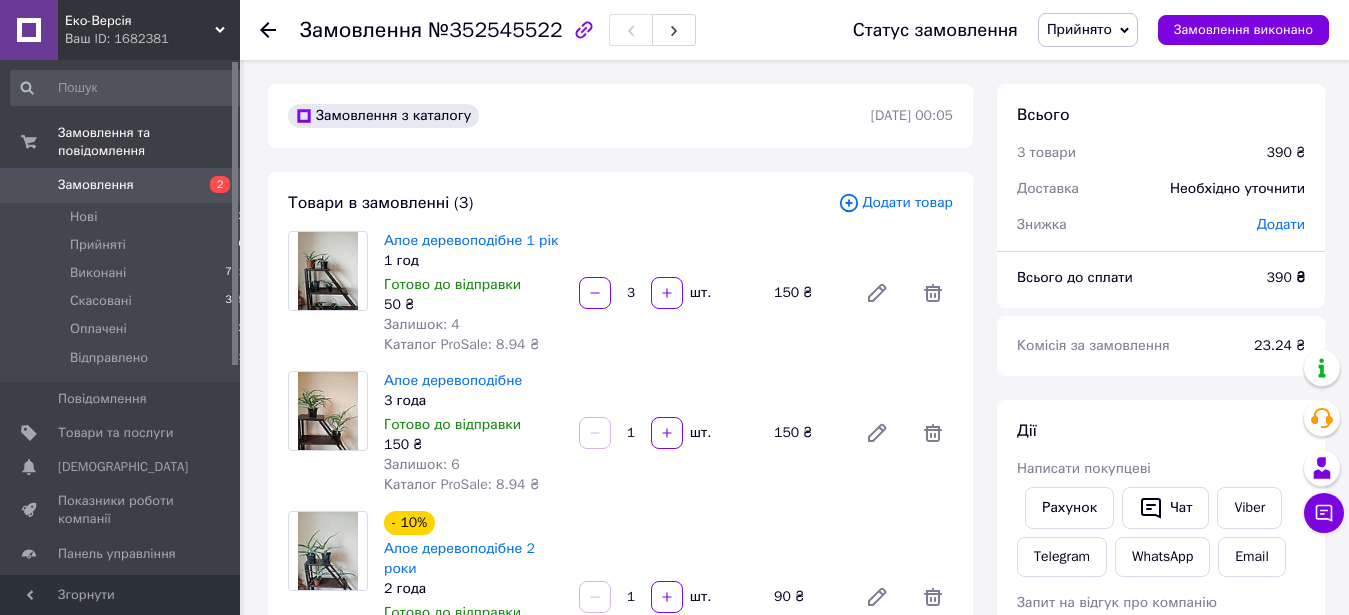 scroll, scrollTop: 102, scrollLeft: 0, axis: vertical 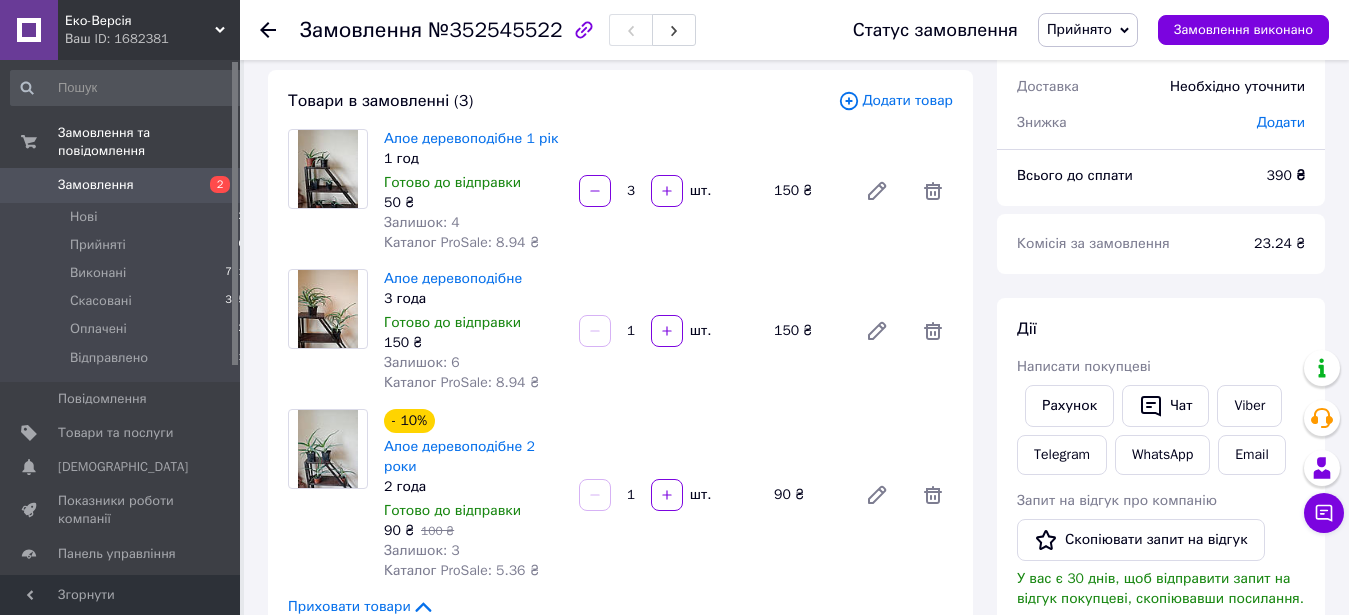click 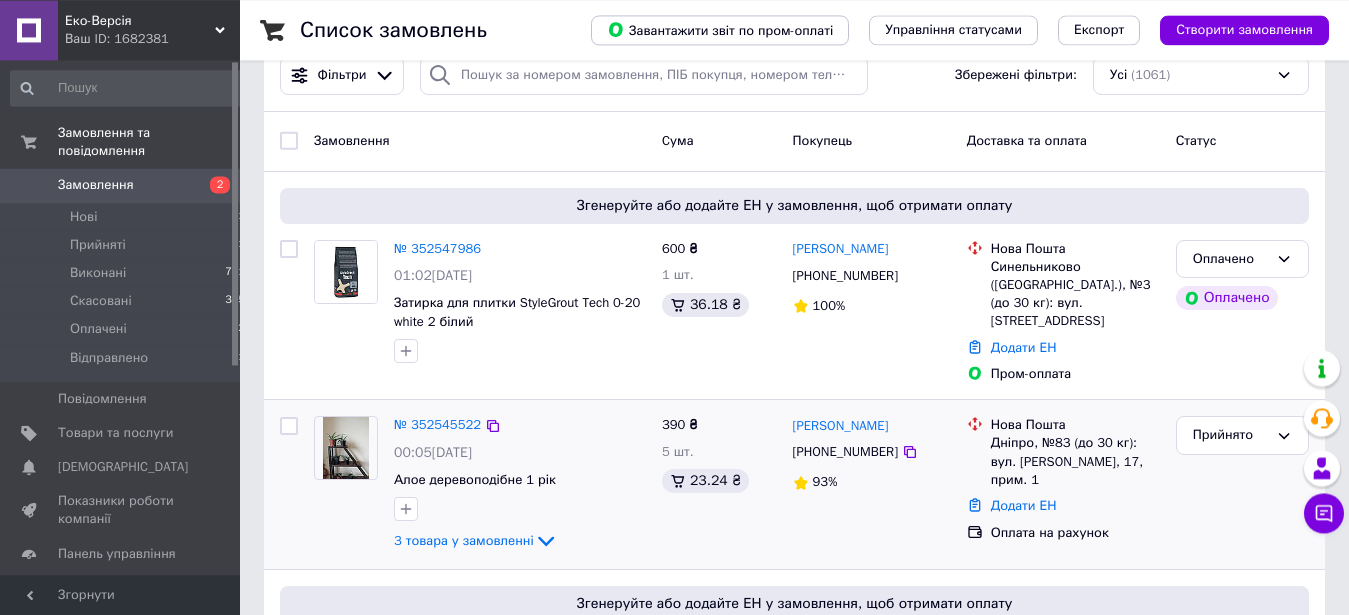 scroll, scrollTop: 0, scrollLeft: 0, axis: both 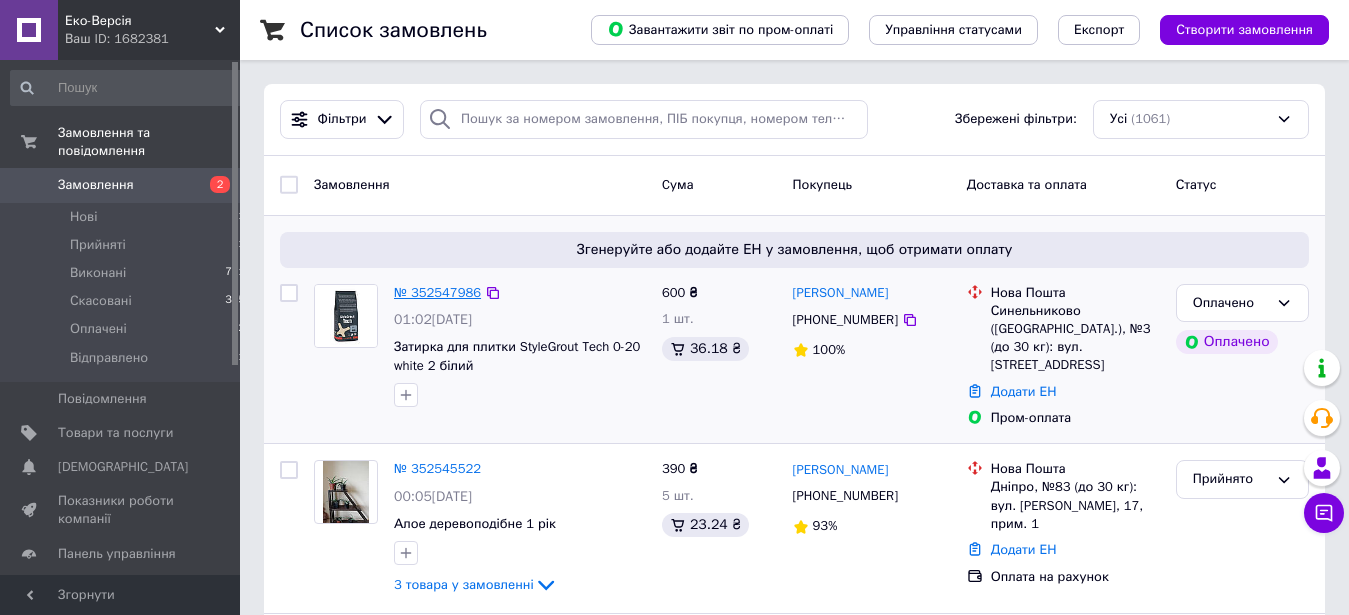 click on "№ 352547986" at bounding box center (437, 292) 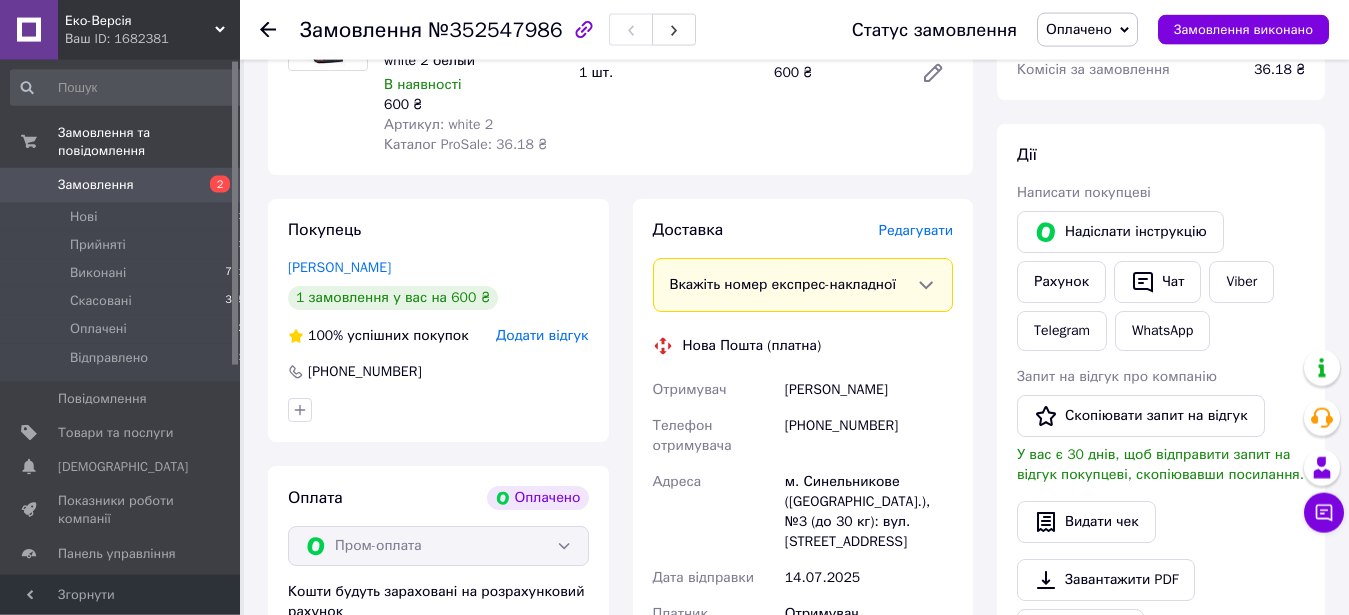 scroll, scrollTop: 306, scrollLeft: 0, axis: vertical 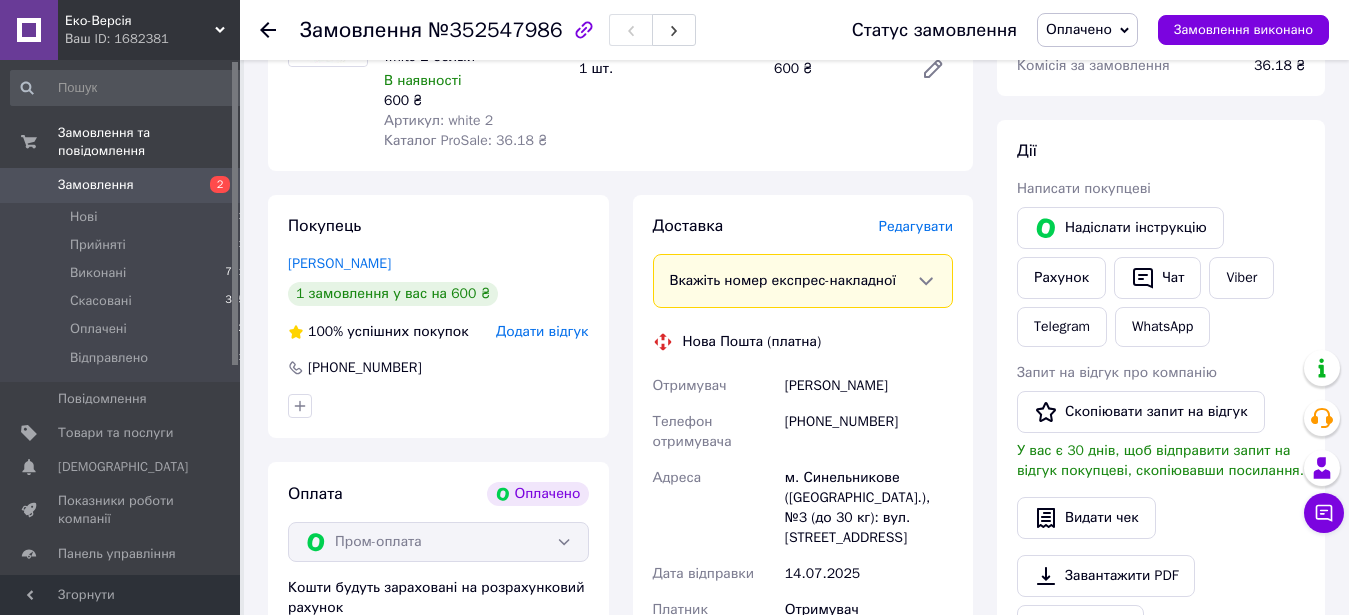 drag, startPoint x: 905, startPoint y: 387, endPoint x: 780, endPoint y: 395, distance: 125.25574 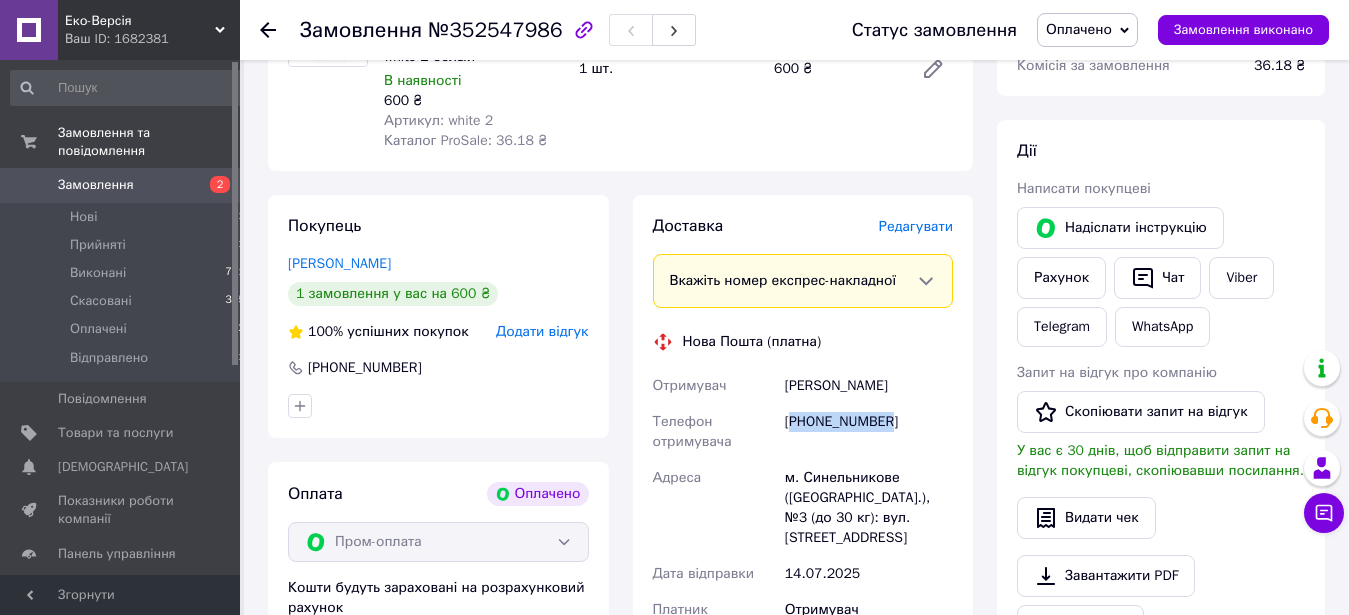click on "[PHONE_NUMBER]" at bounding box center [869, 432] 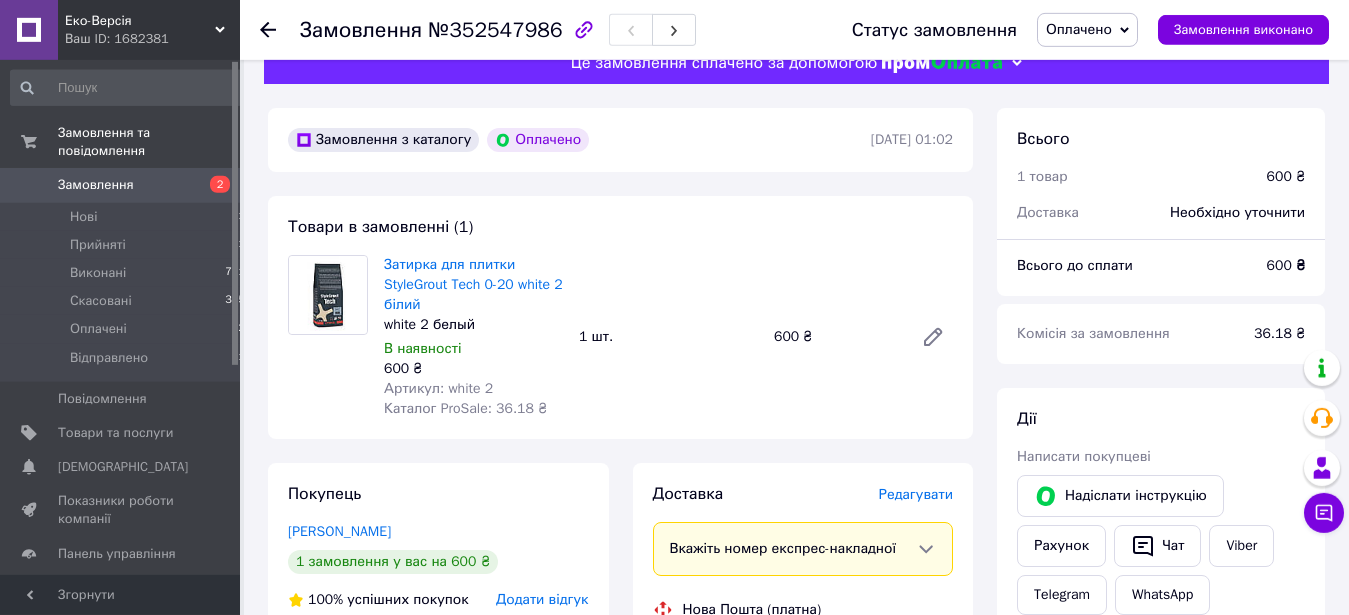 scroll, scrollTop: 0, scrollLeft: 0, axis: both 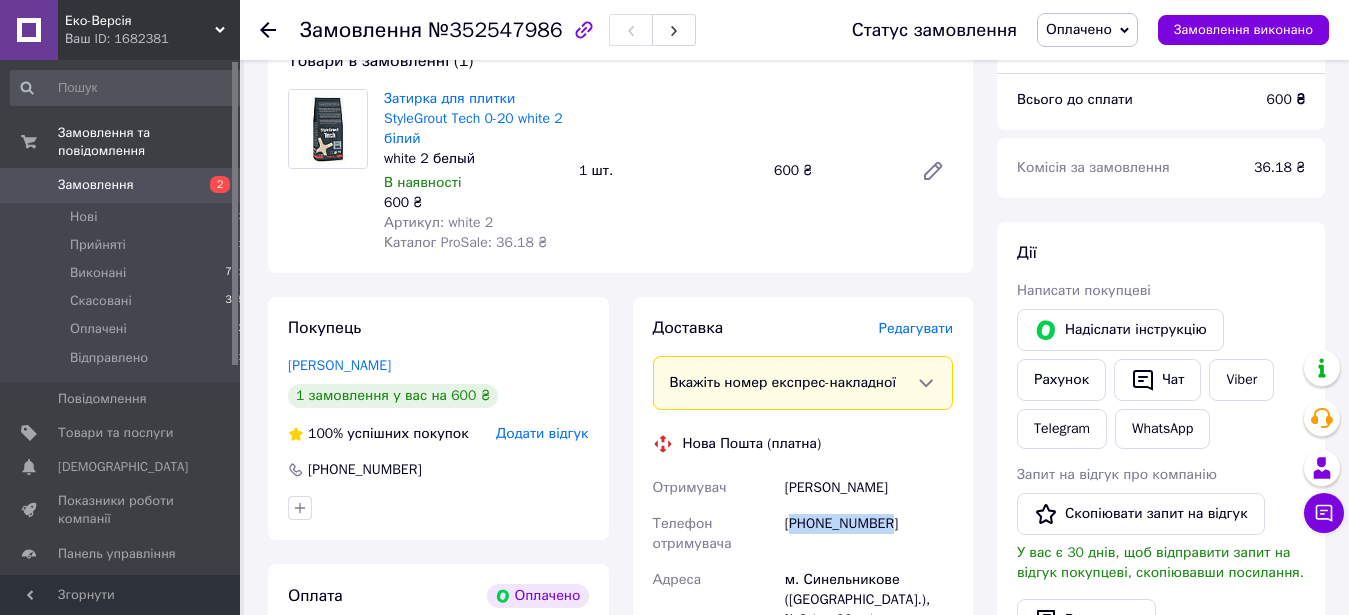 click on "Оплачено" at bounding box center [1079, 29] 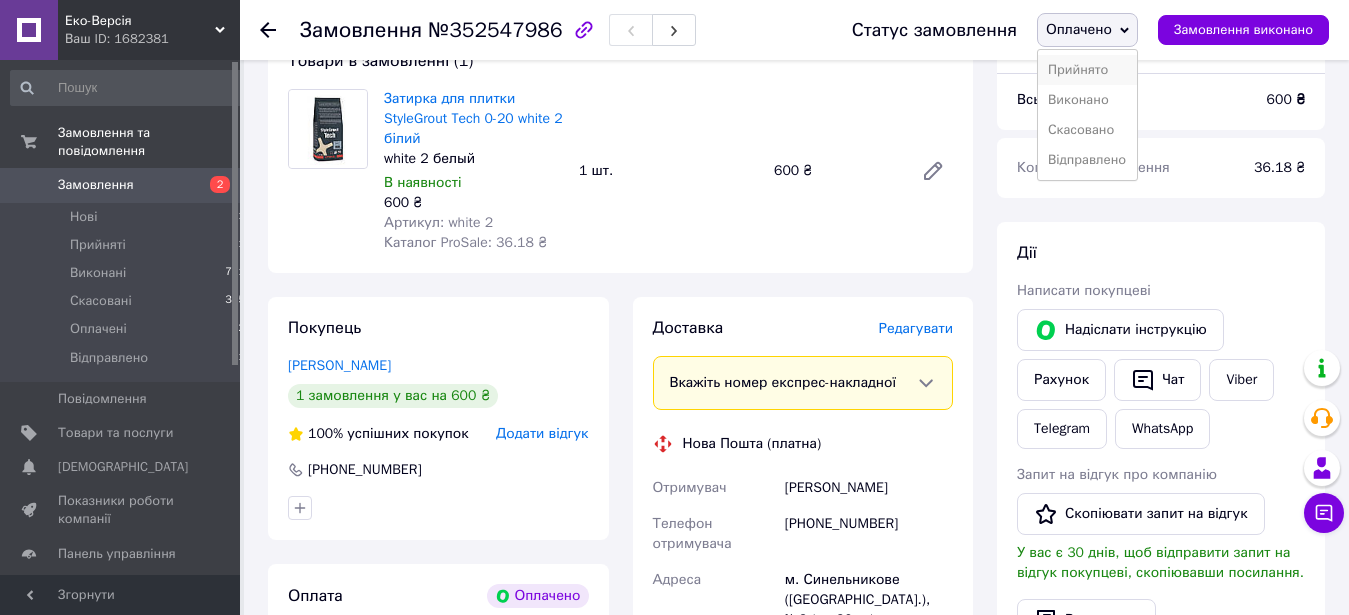click on "Прийнято" at bounding box center [1087, 70] 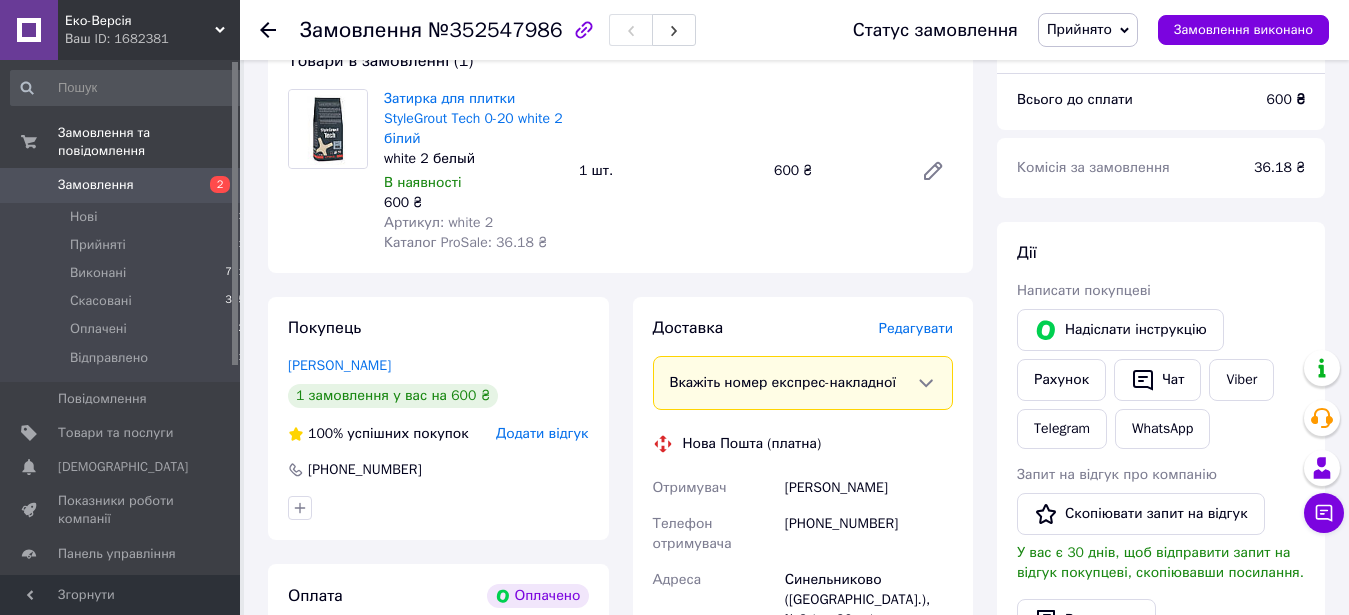 click on "Замовлення" at bounding box center [96, 185] 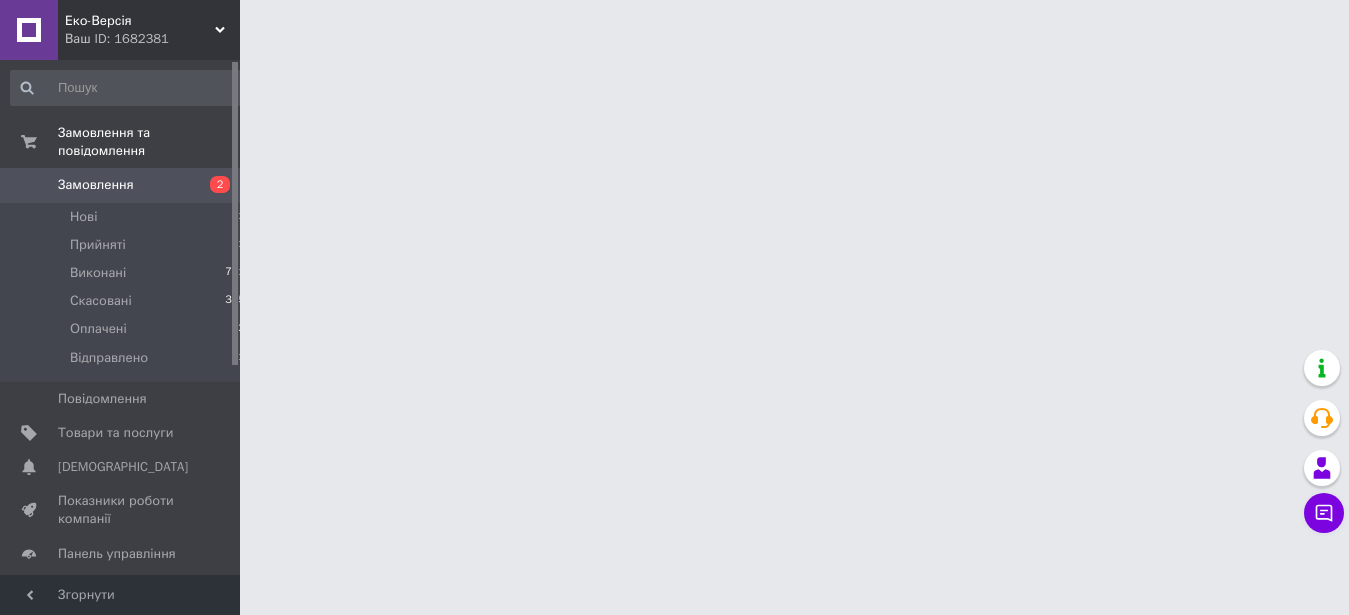 scroll, scrollTop: 0, scrollLeft: 0, axis: both 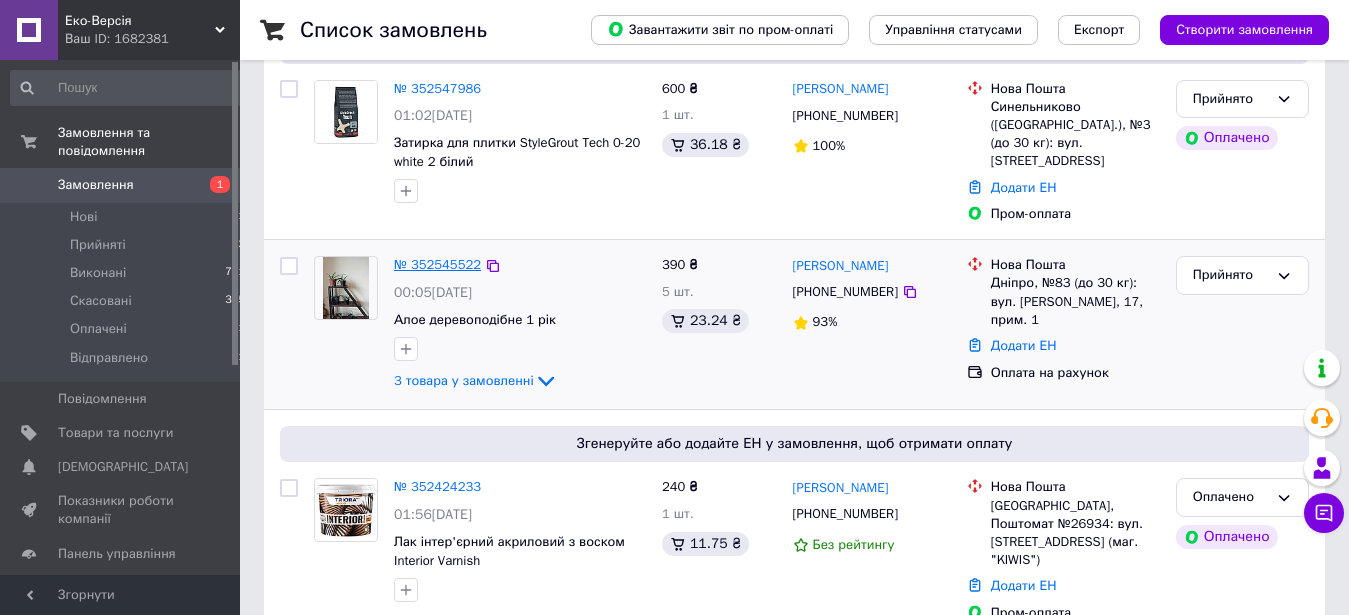 click on "№ 352545522" at bounding box center [437, 264] 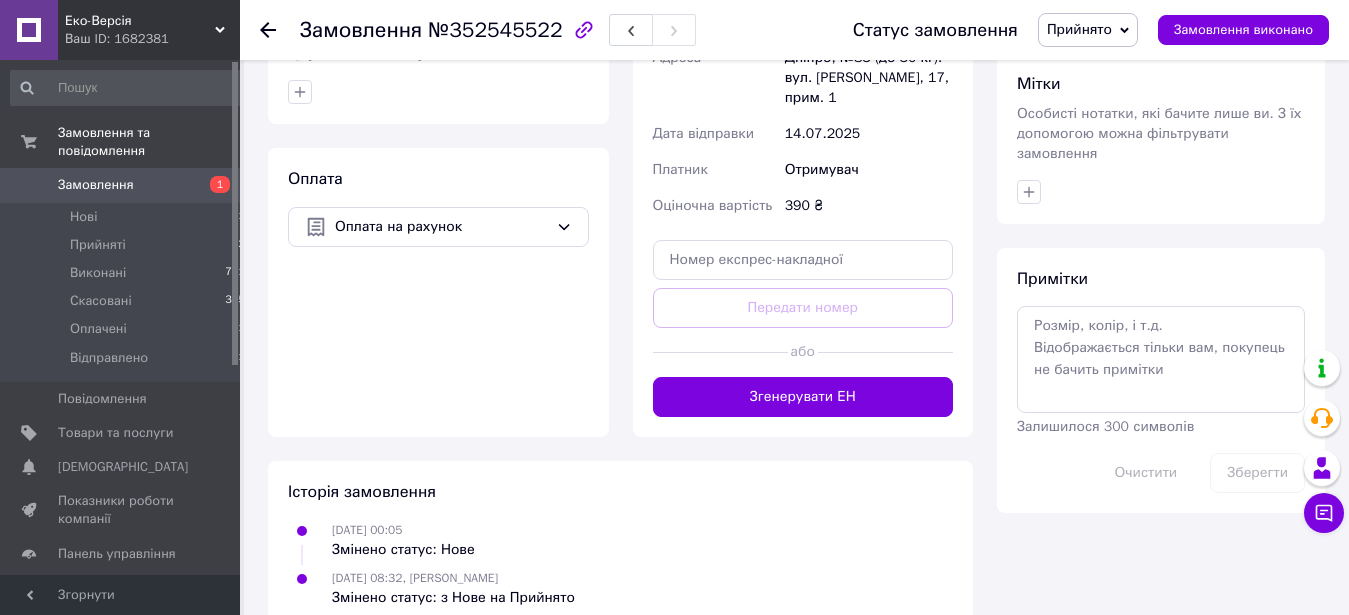 scroll, scrollTop: 0, scrollLeft: 0, axis: both 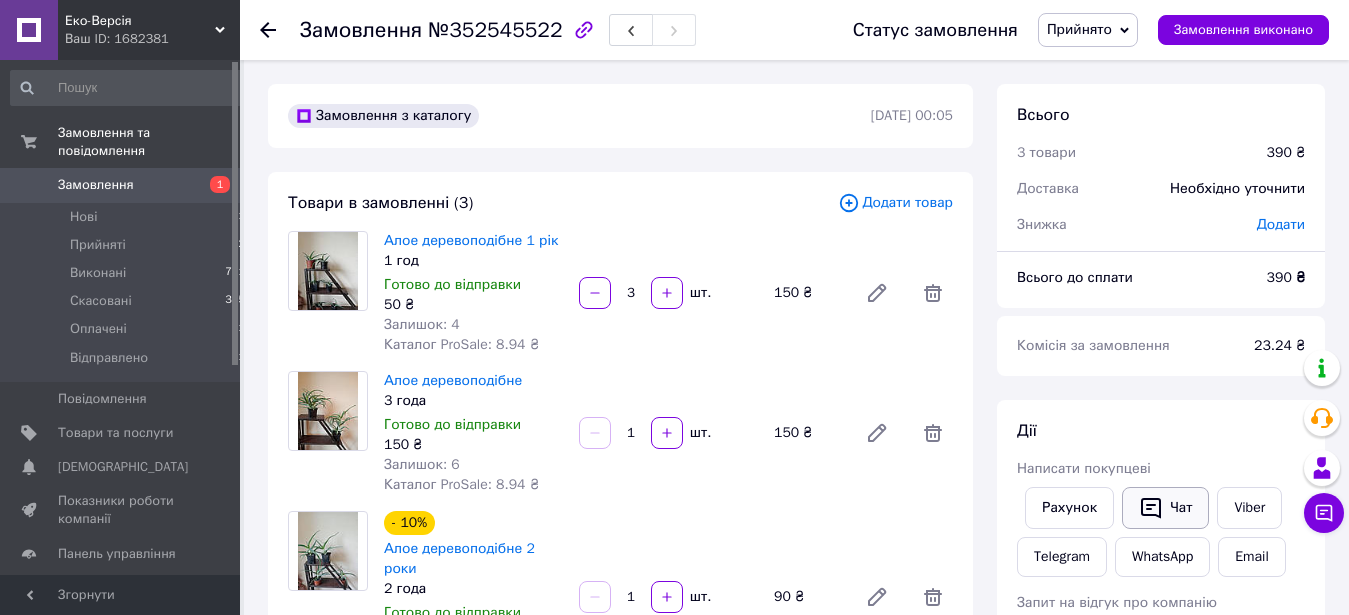 click on "Чат" at bounding box center (1165, 508) 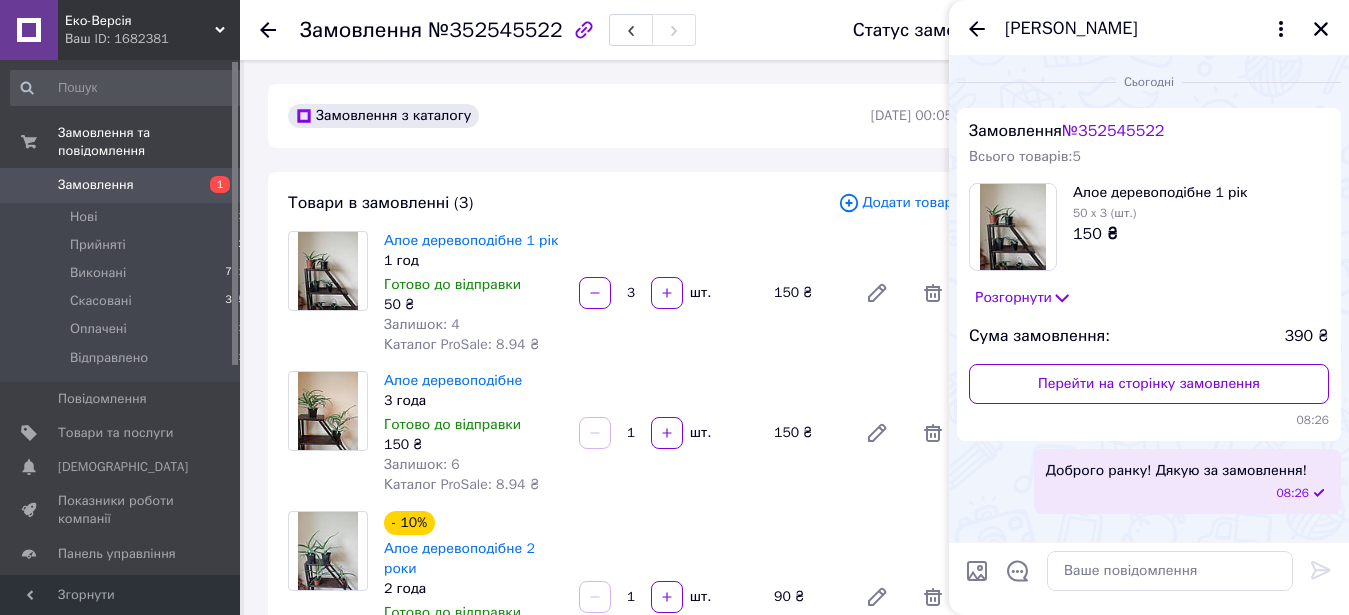 scroll, scrollTop: 427, scrollLeft: 0, axis: vertical 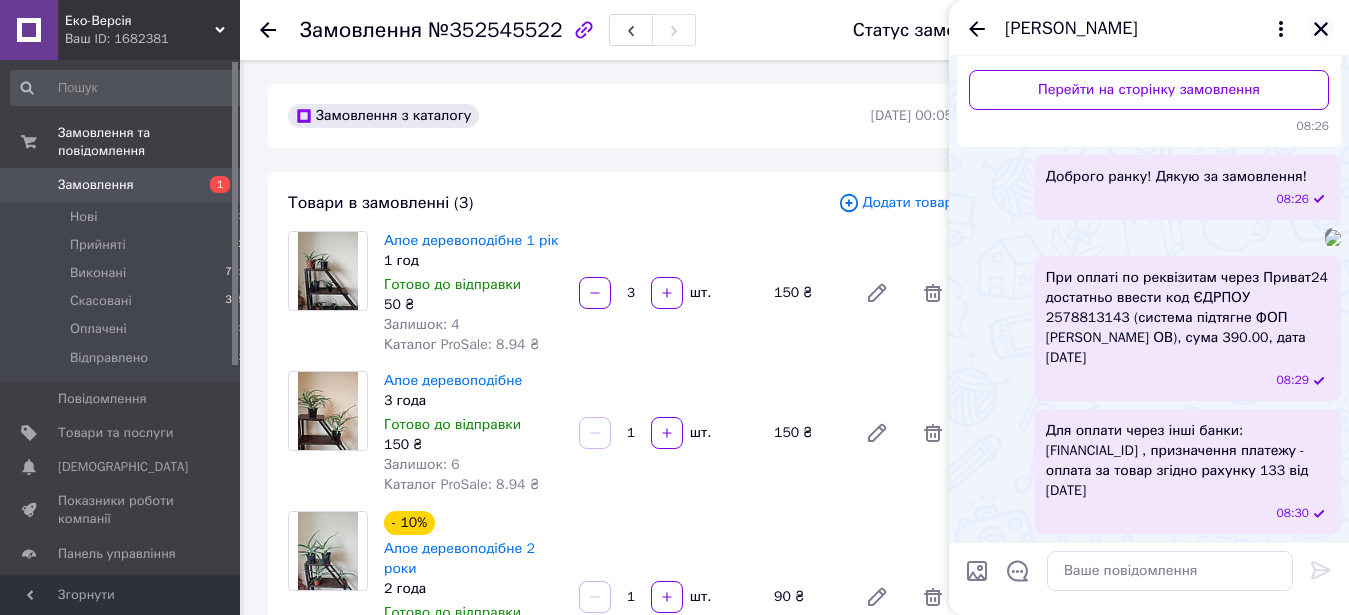 click 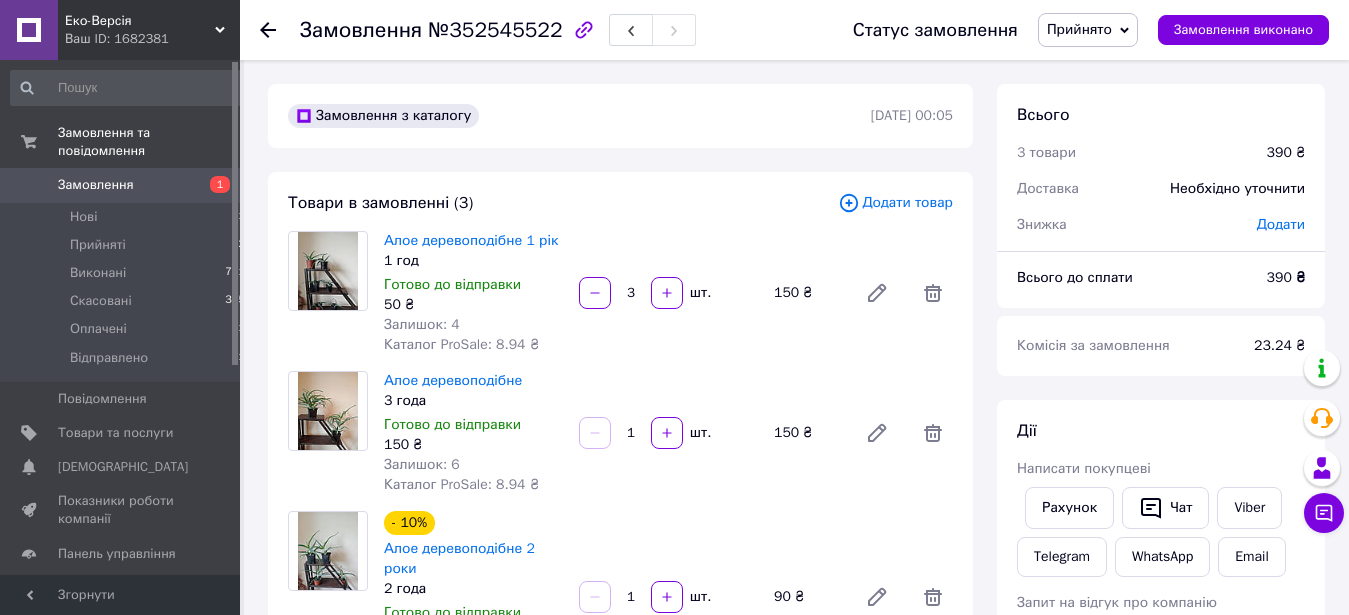 click on "Замовлення" at bounding box center (96, 185) 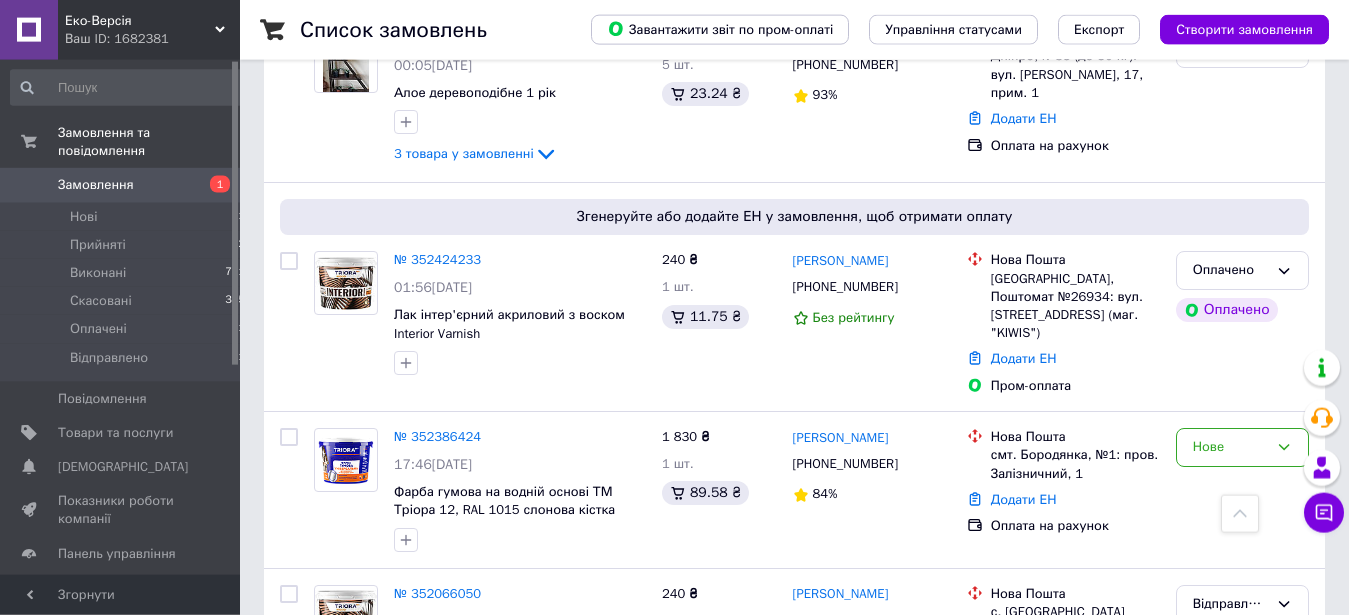 scroll, scrollTop: 408, scrollLeft: 0, axis: vertical 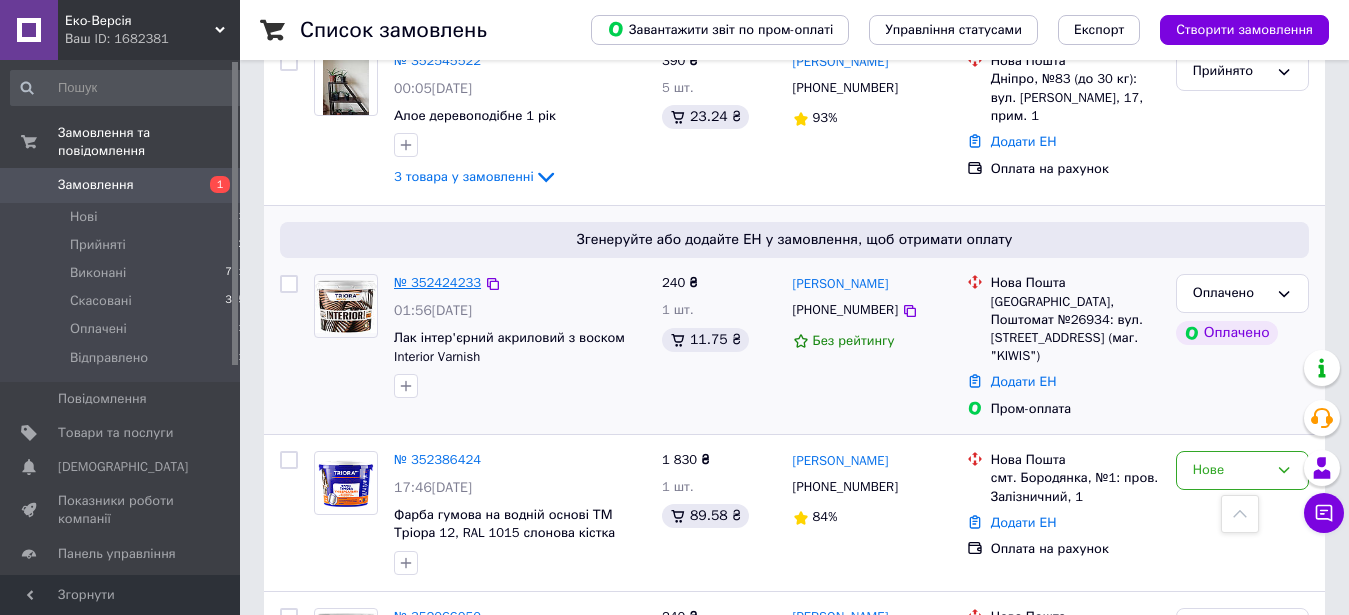 click on "№ 352424233" at bounding box center (437, 282) 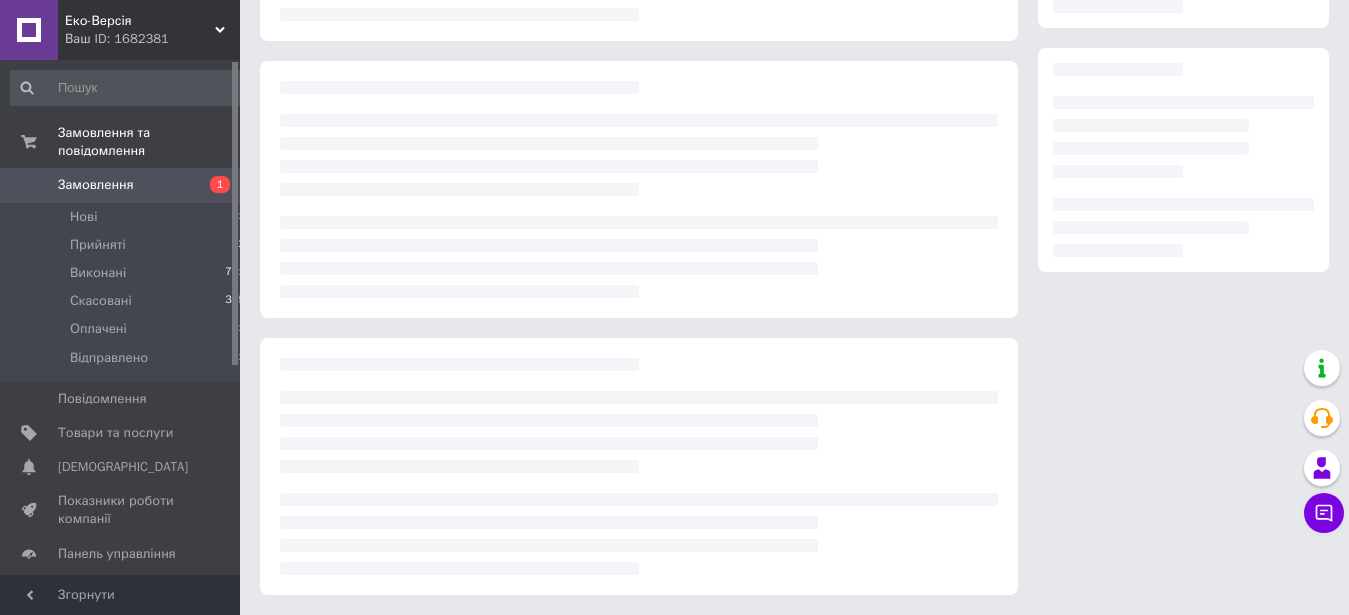 scroll, scrollTop: 299, scrollLeft: 0, axis: vertical 